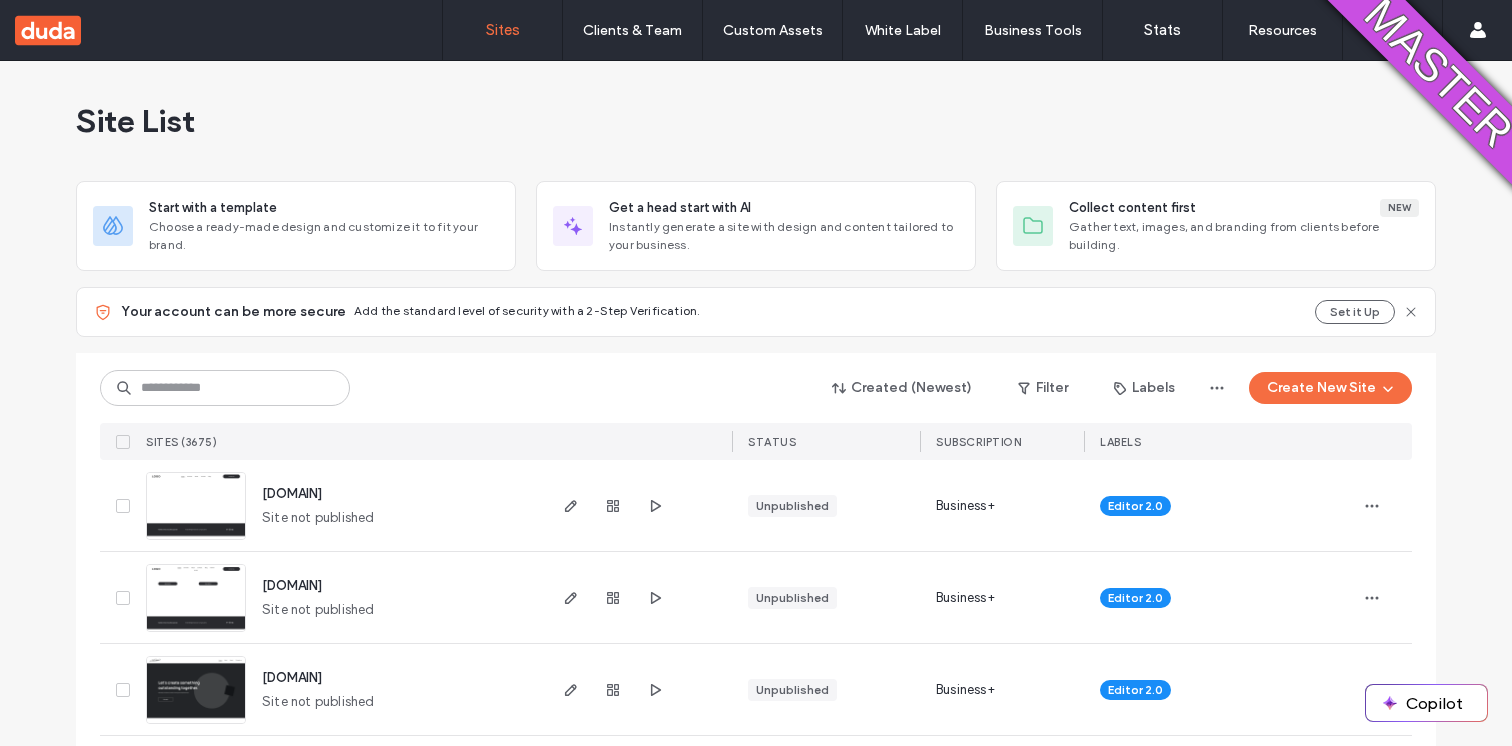 scroll, scrollTop: 0, scrollLeft: 0, axis: both 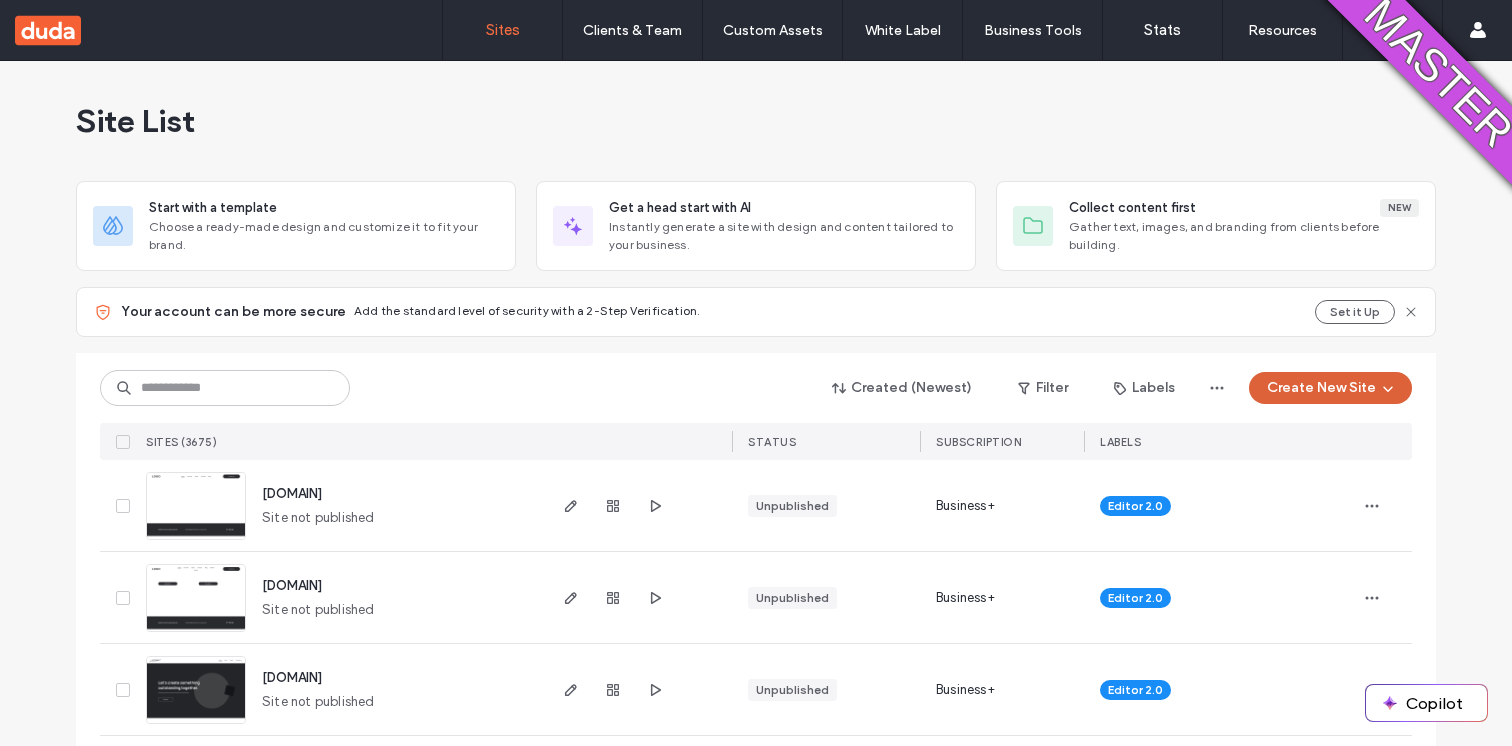 click on "Create New Site" at bounding box center [1330, 388] 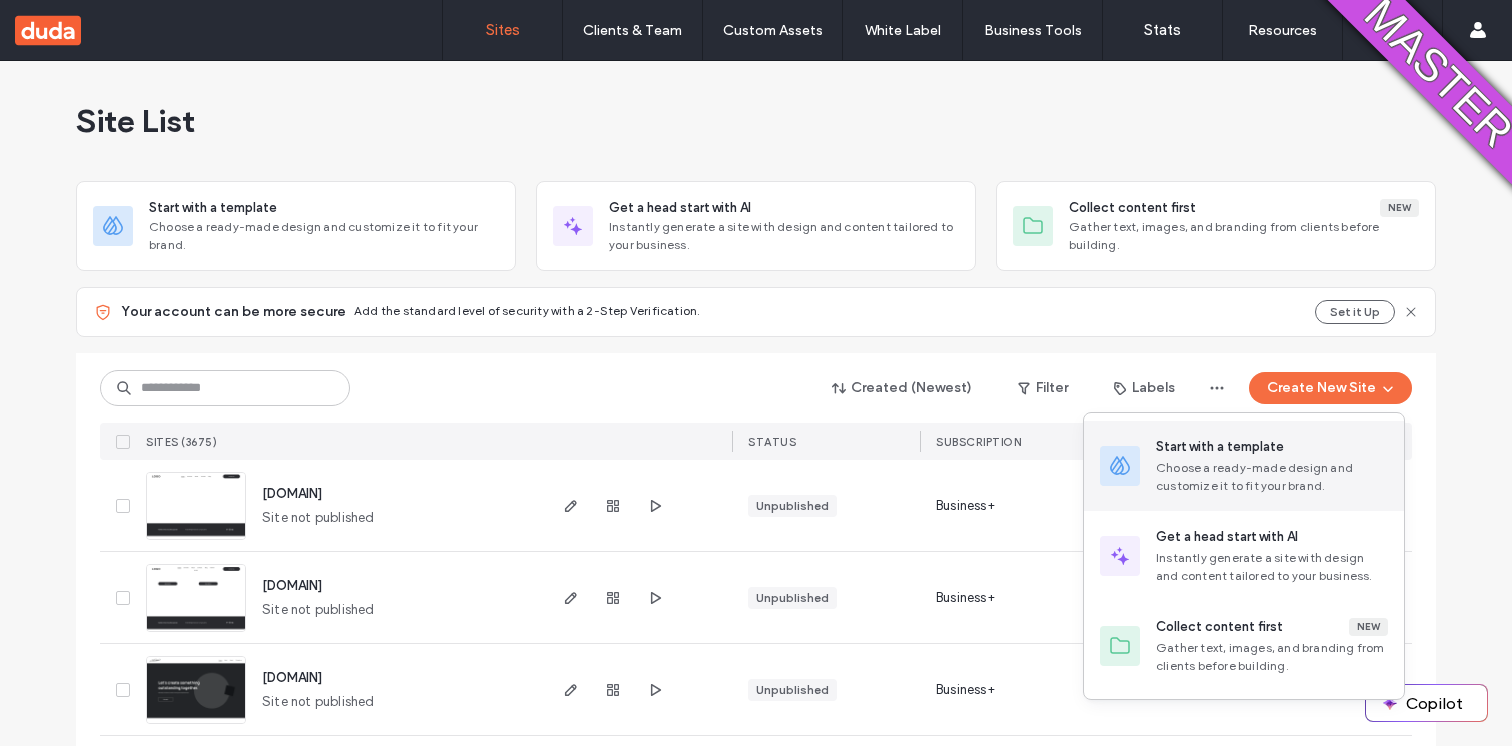 click on "Choose a ready-made design and customize it to fit your brand." at bounding box center (1272, 477) 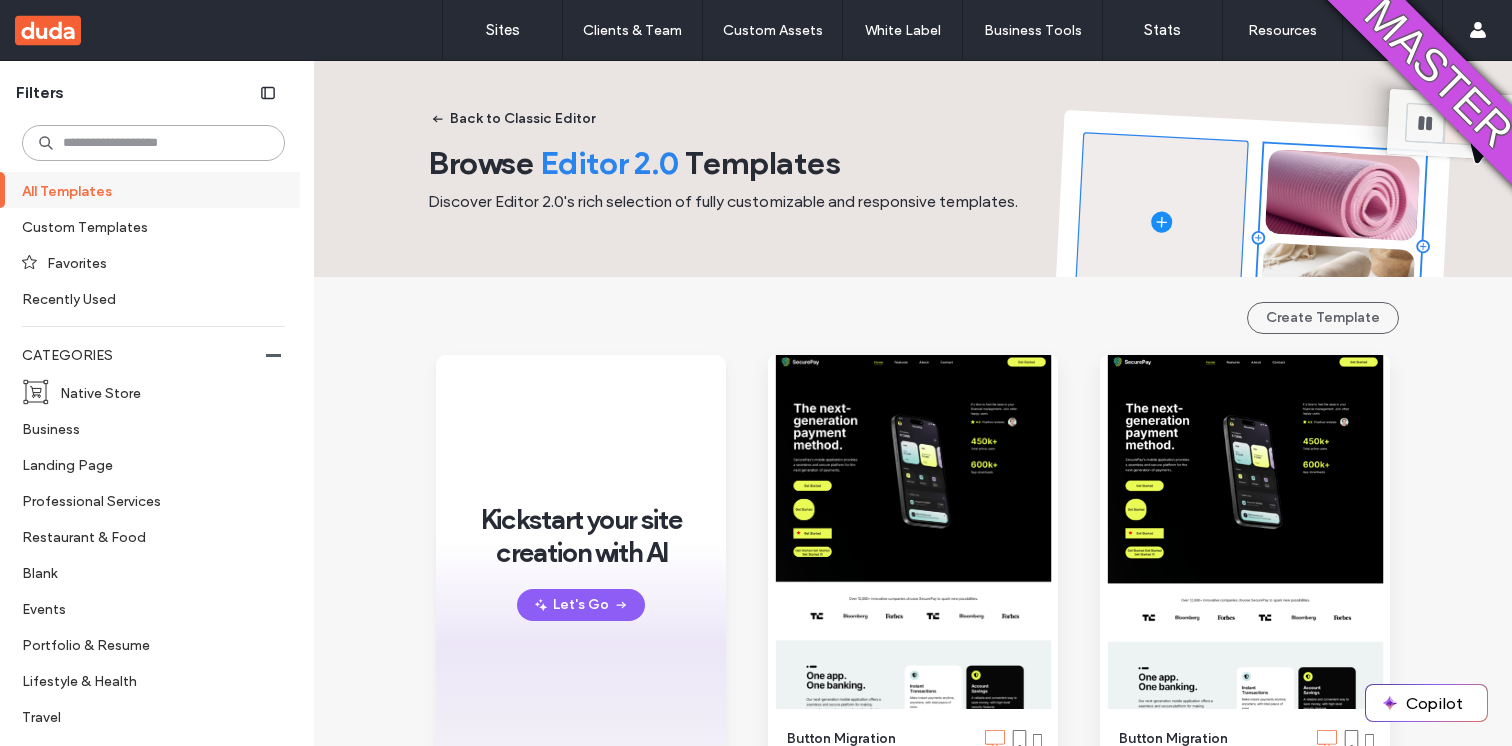 click at bounding box center (153, 143) 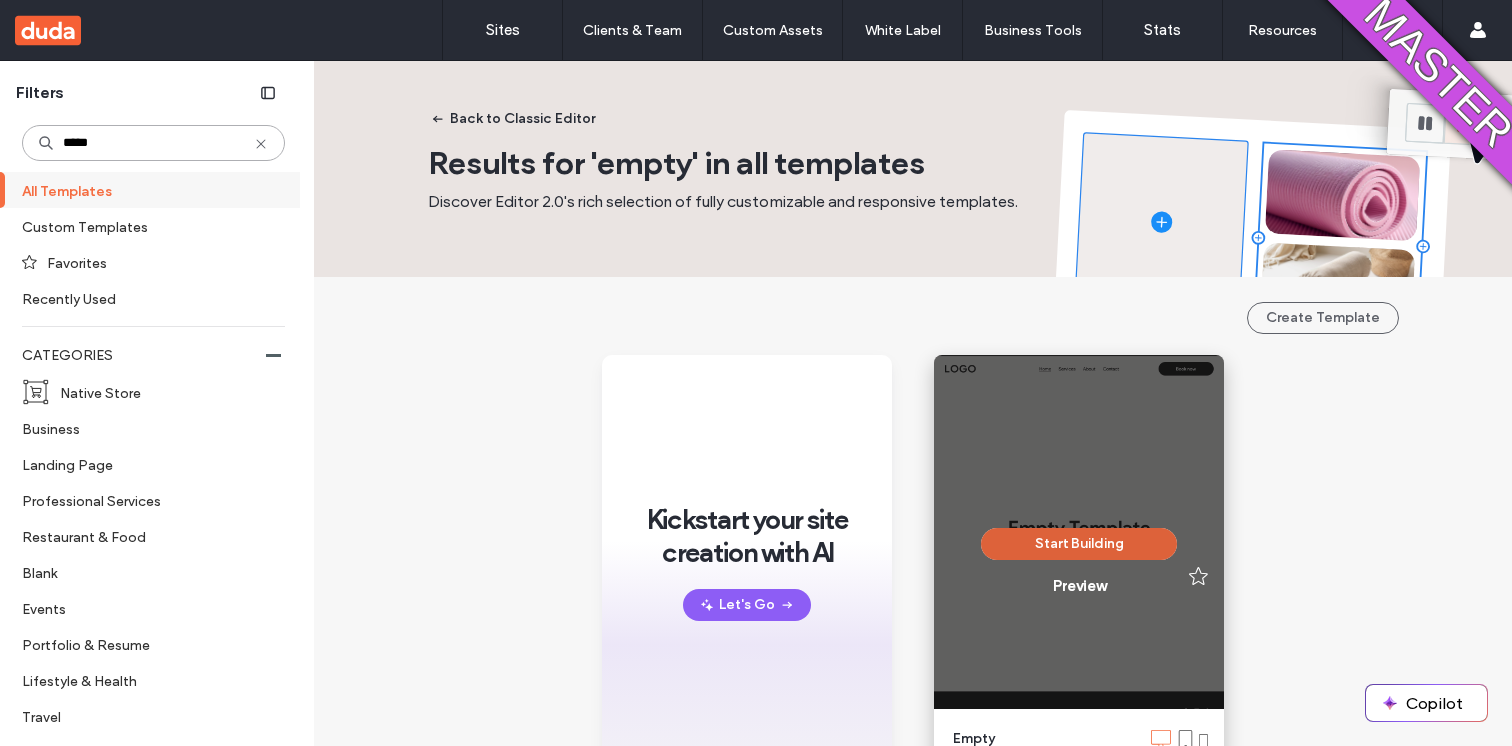 type on "*****" 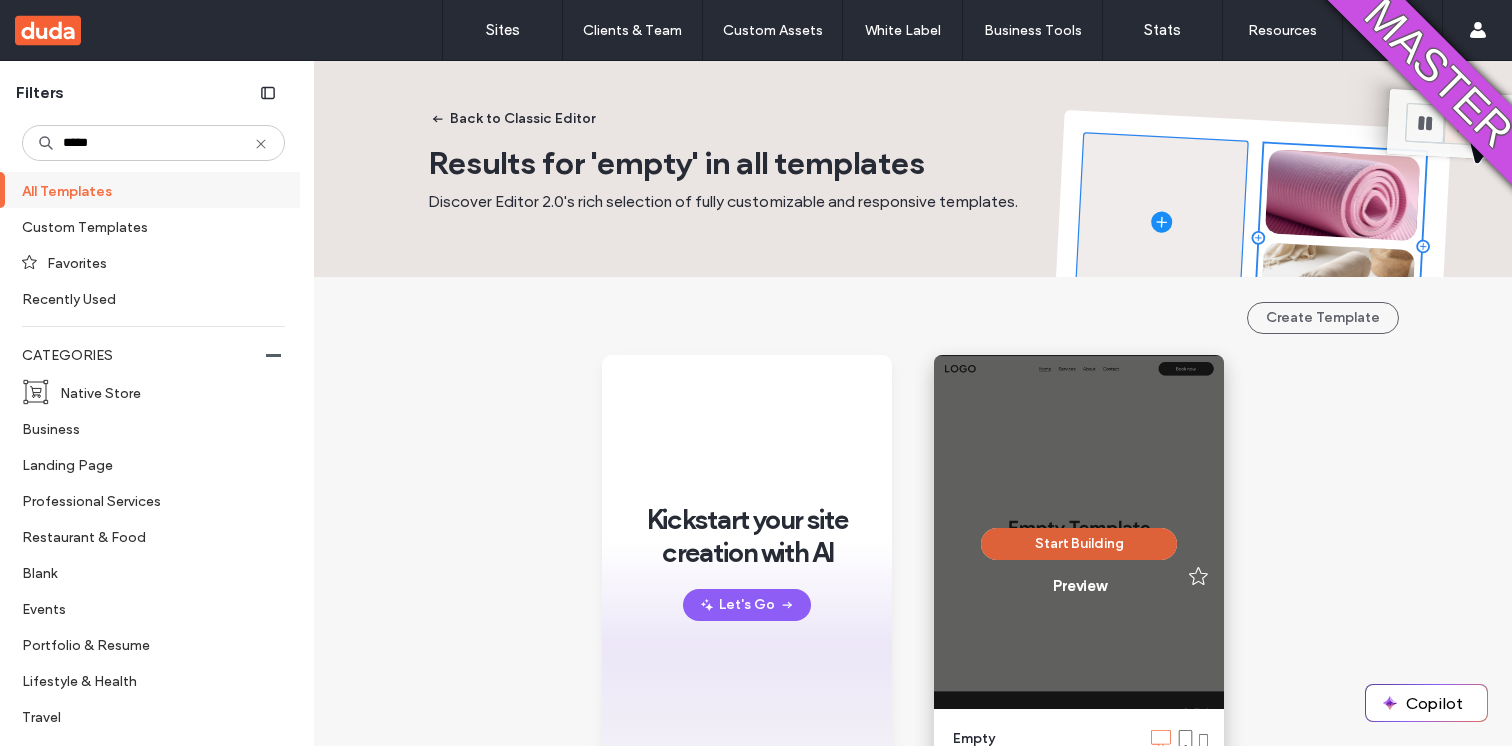 click on "Start Building" at bounding box center [1079, 544] 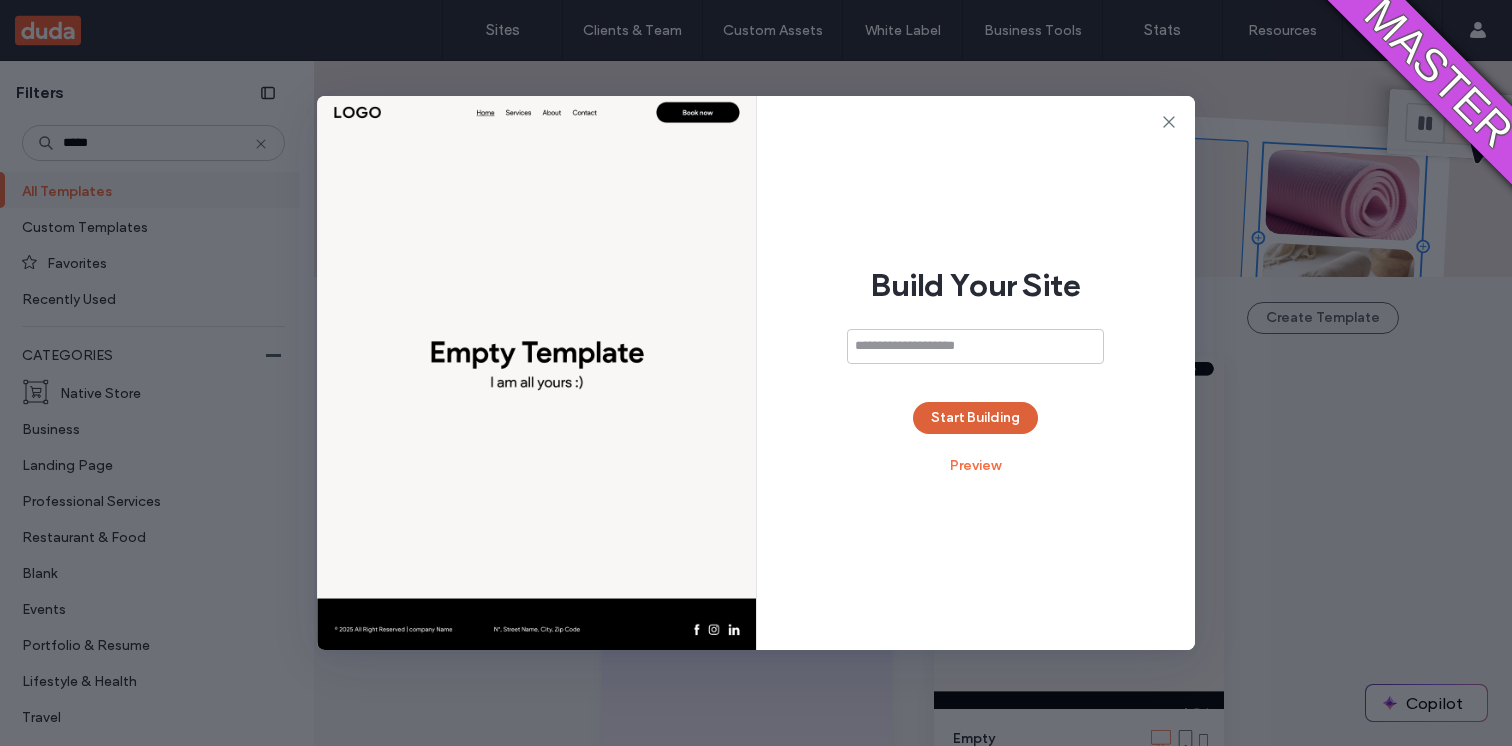 click on "Start Building" at bounding box center [975, 418] 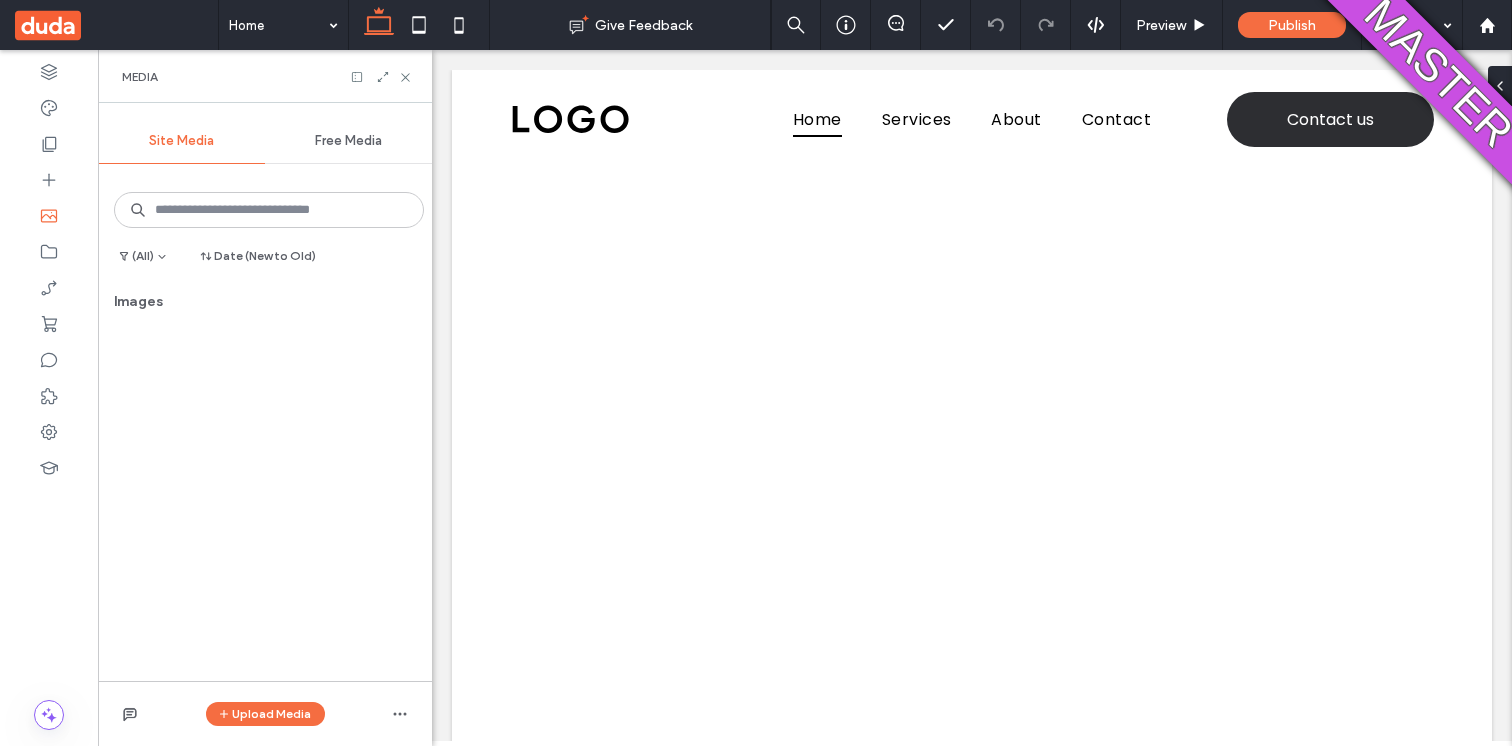 scroll, scrollTop: 0, scrollLeft: 0, axis: both 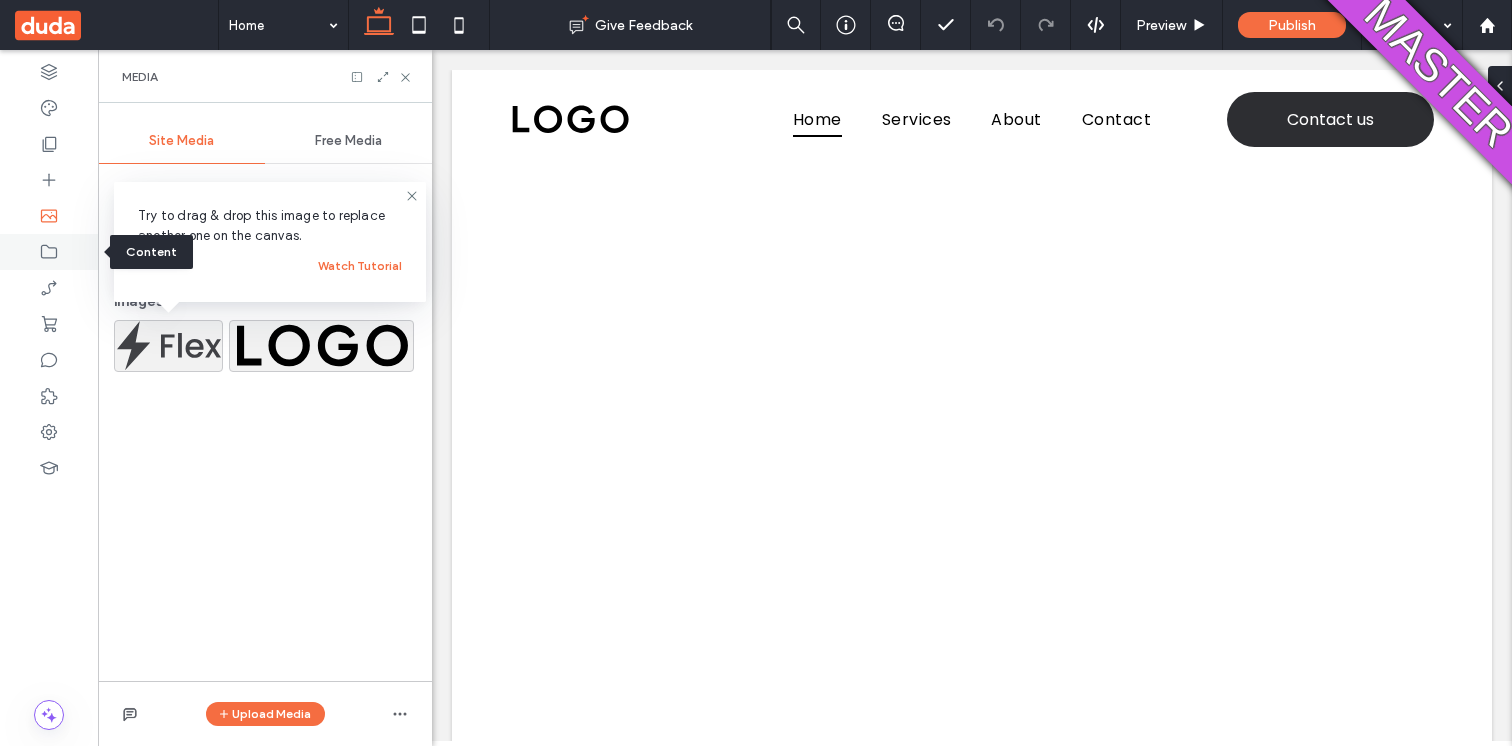 click at bounding box center [49, 252] 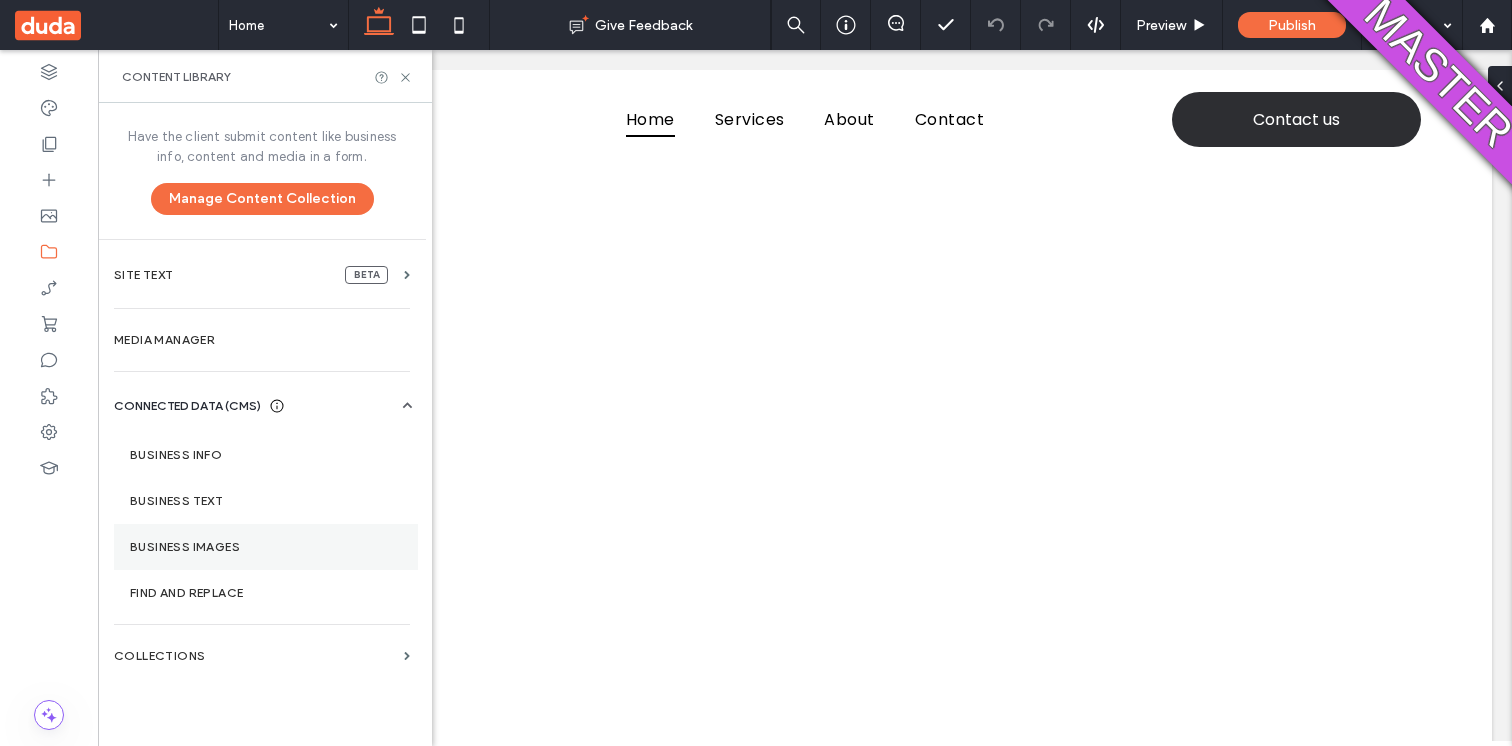 click on "Business Images" at bounding box center [266, 547] 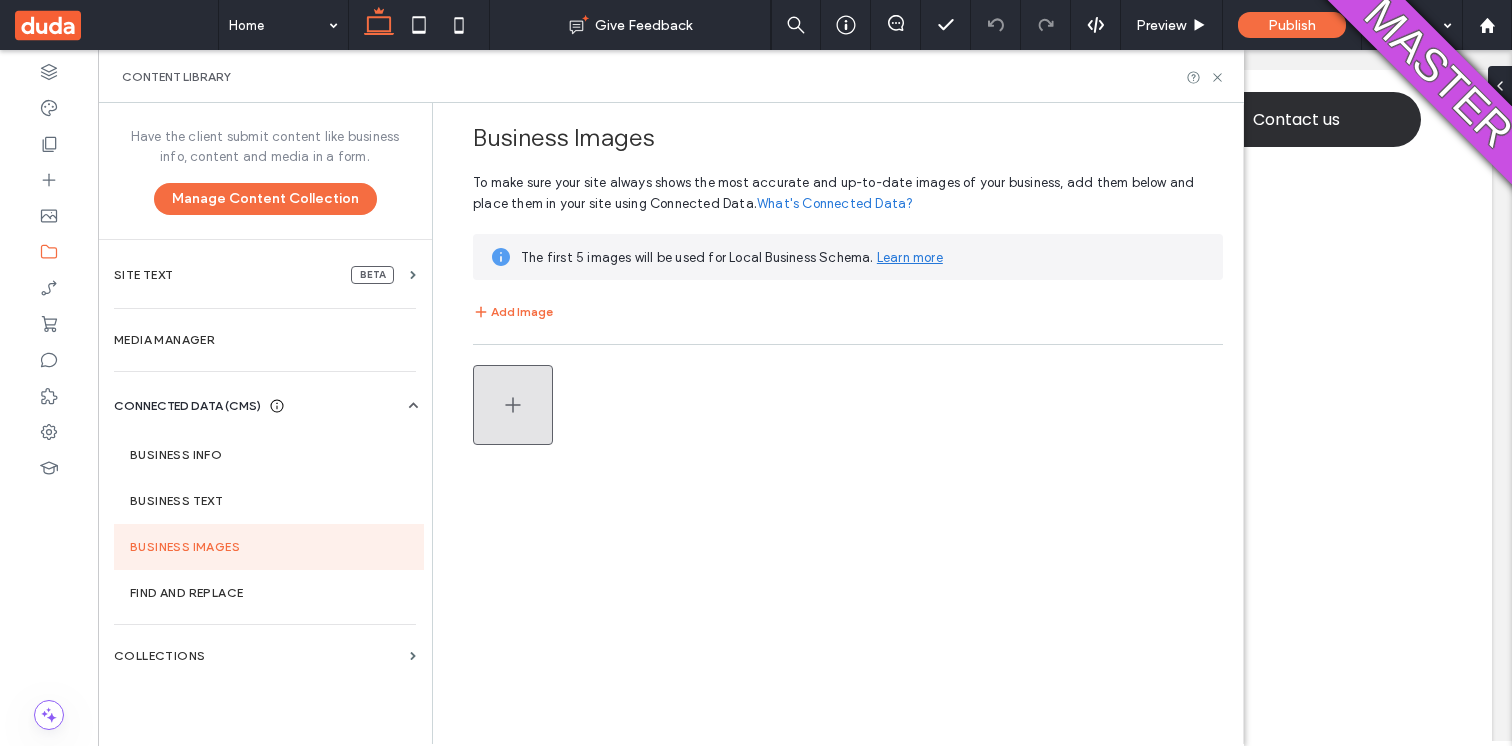 click 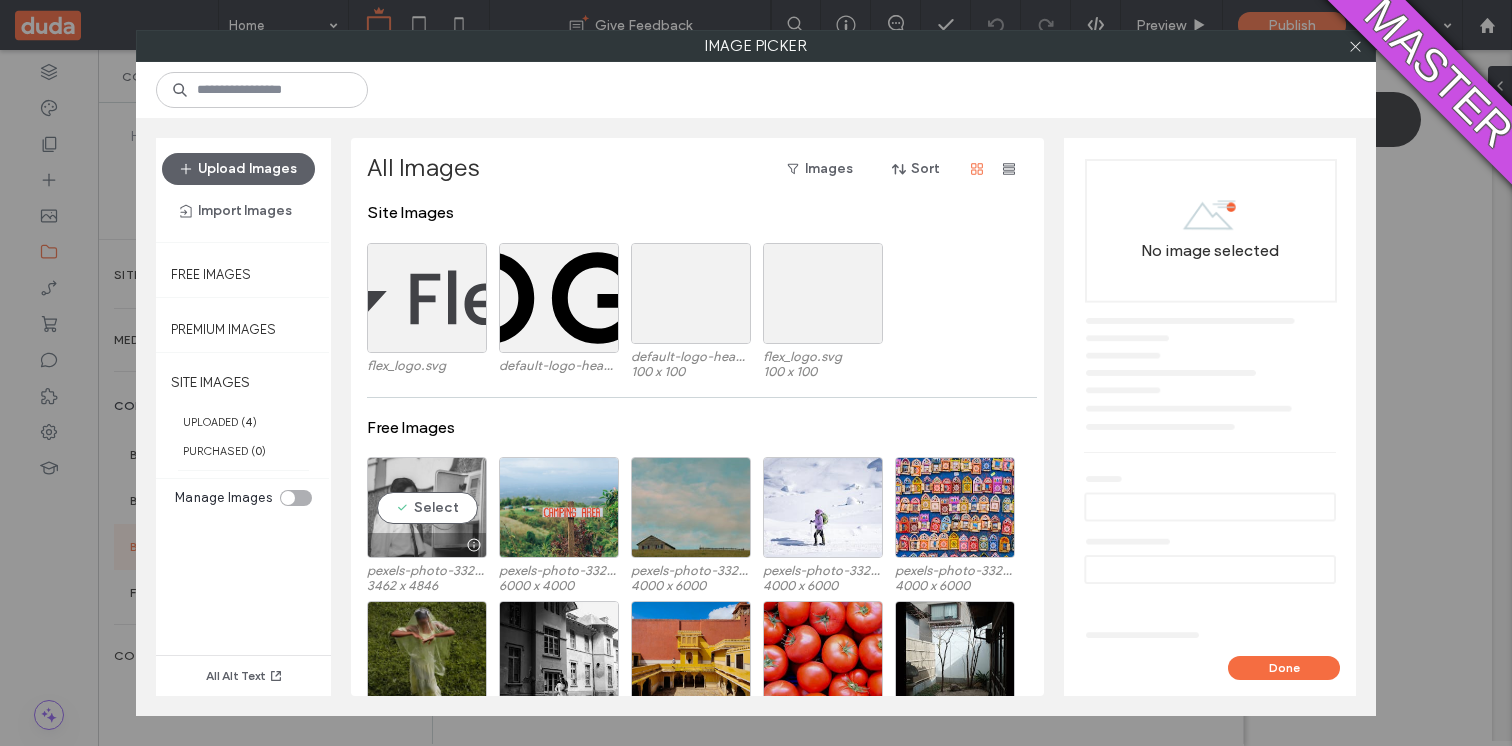 click on "Select" at bounding box center (427, 507) 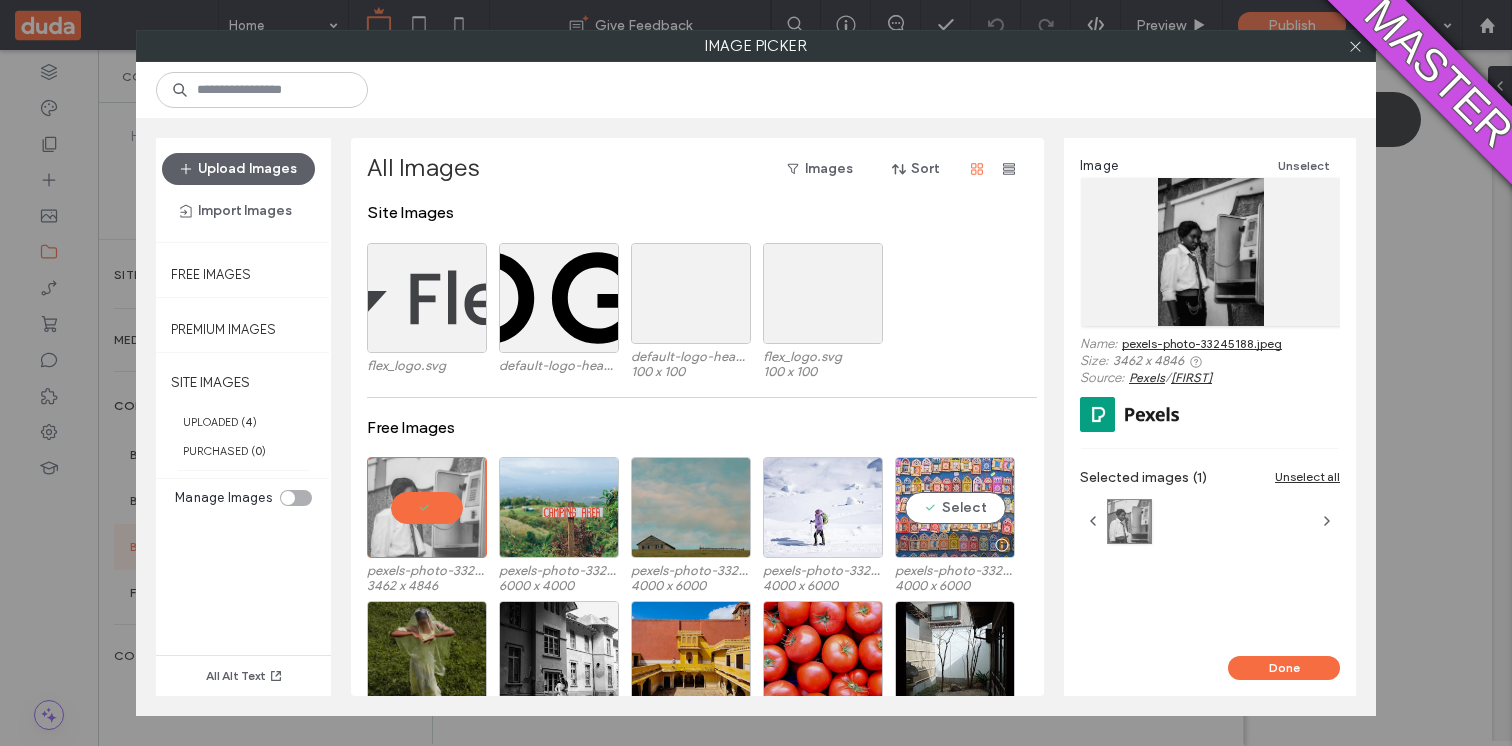 click on "Select" at bounding box center (955, 507) 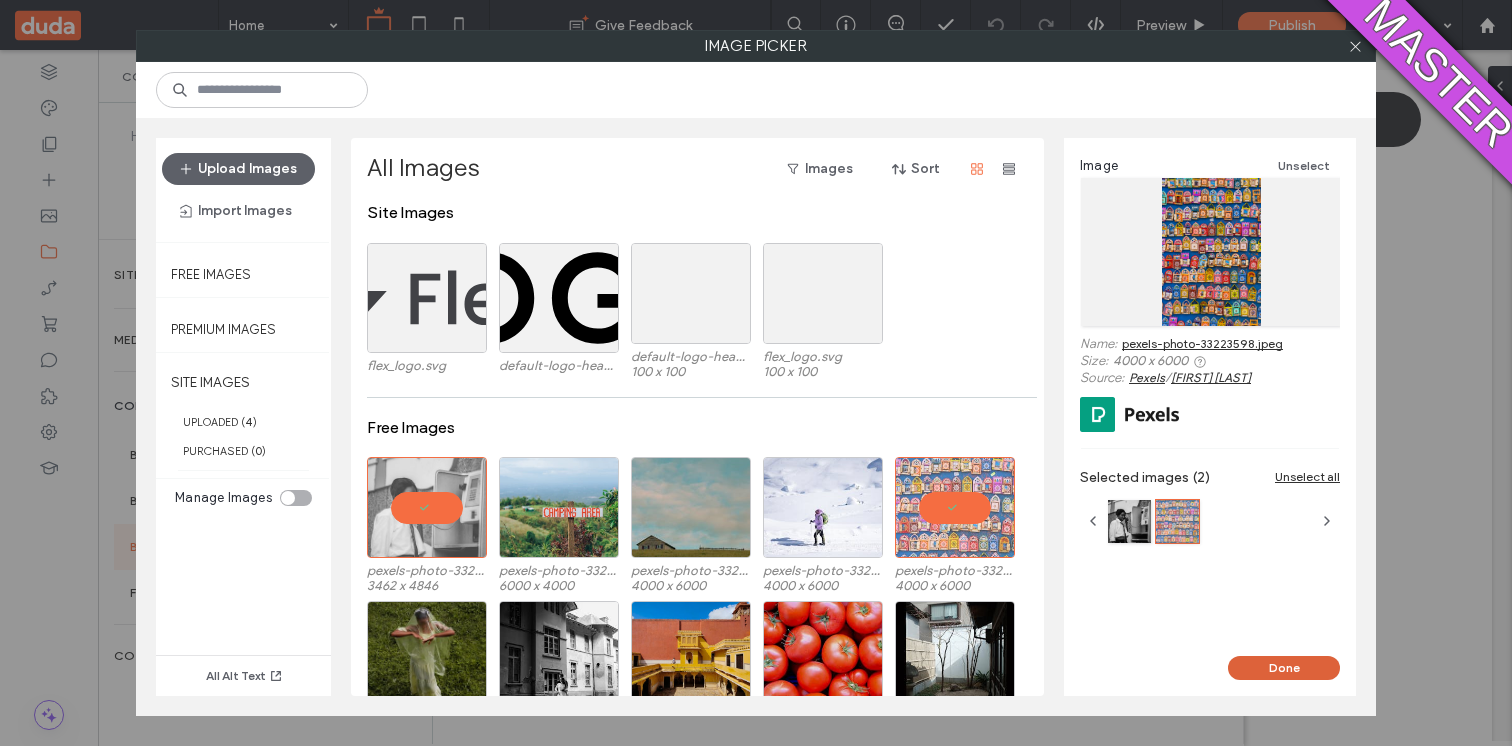 click on "Done" at bounding box center [1284, 668] 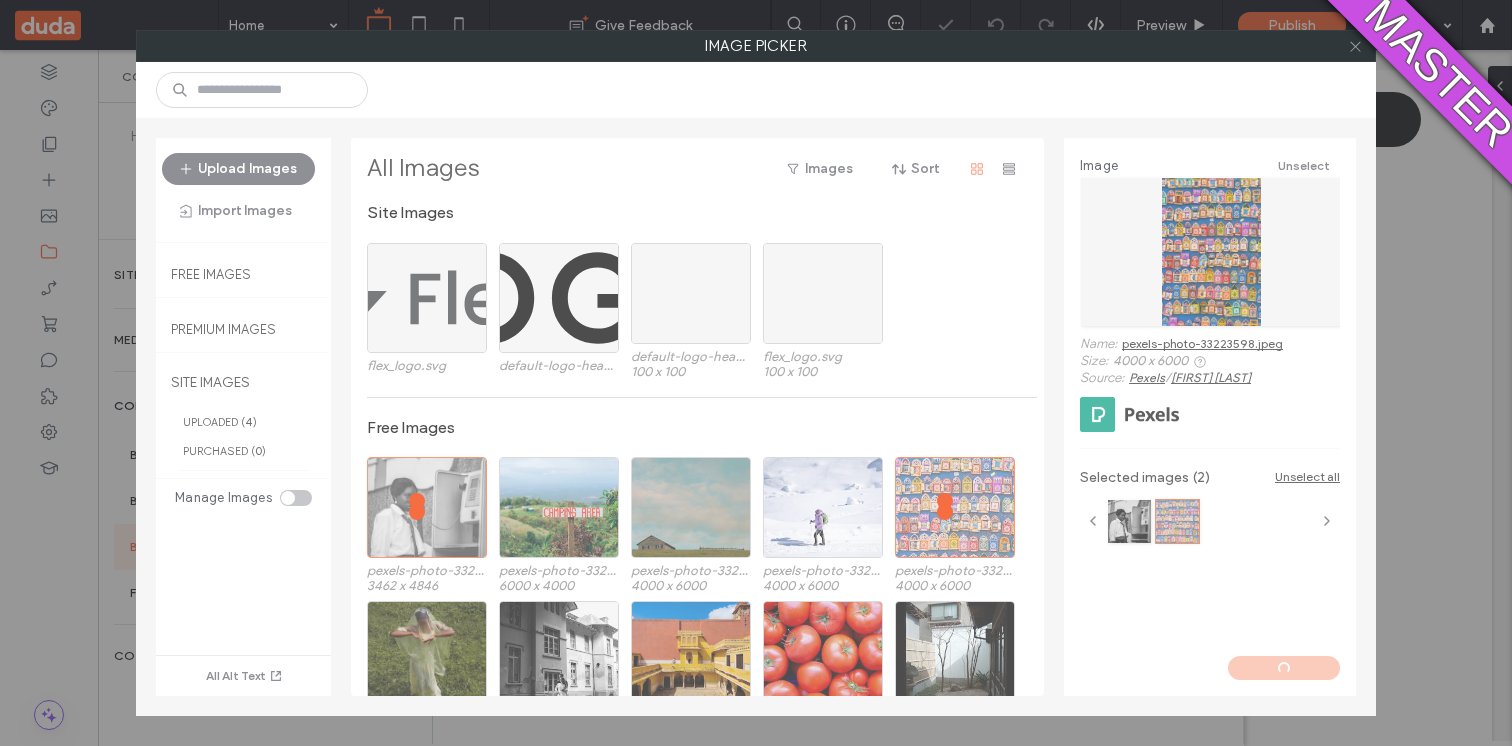 click 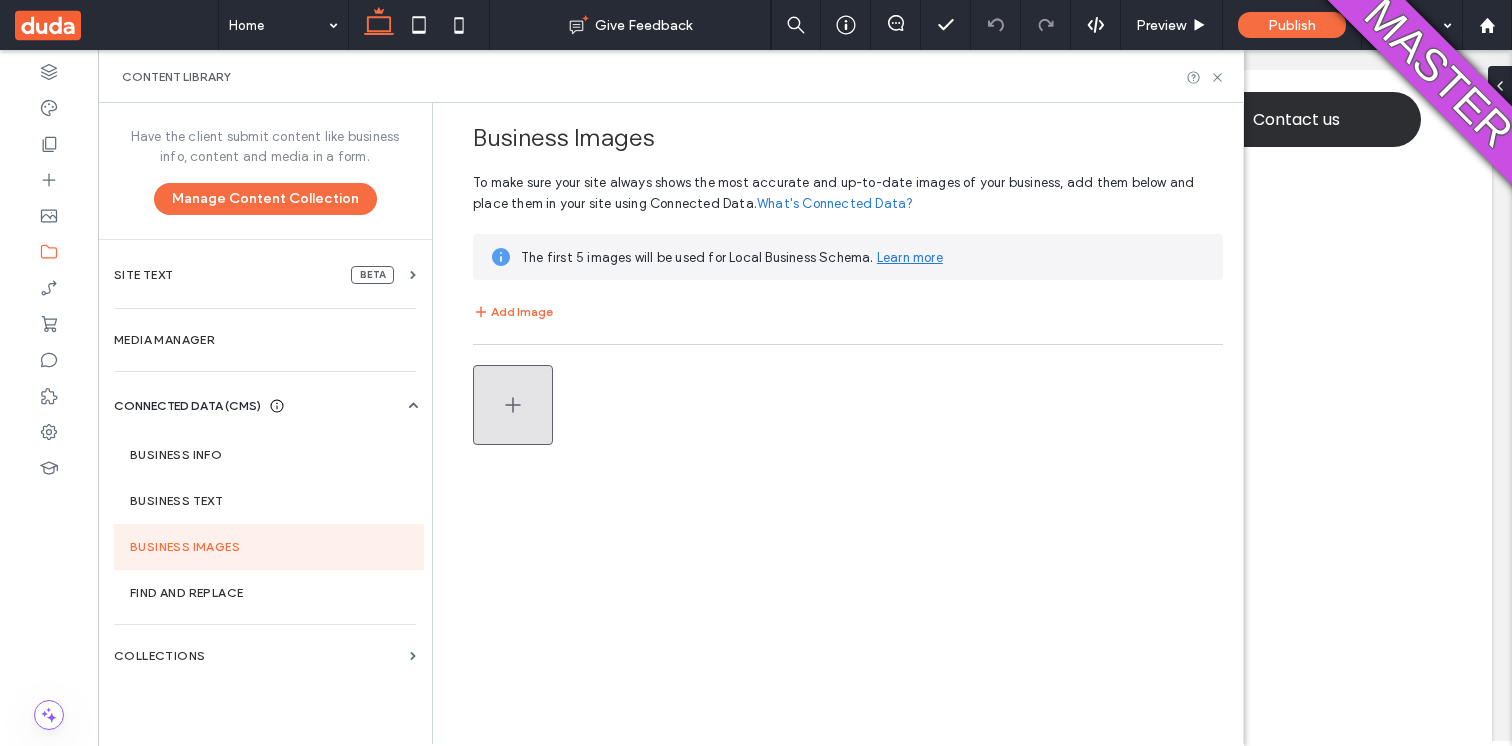 click at bounding box center [513, 405] 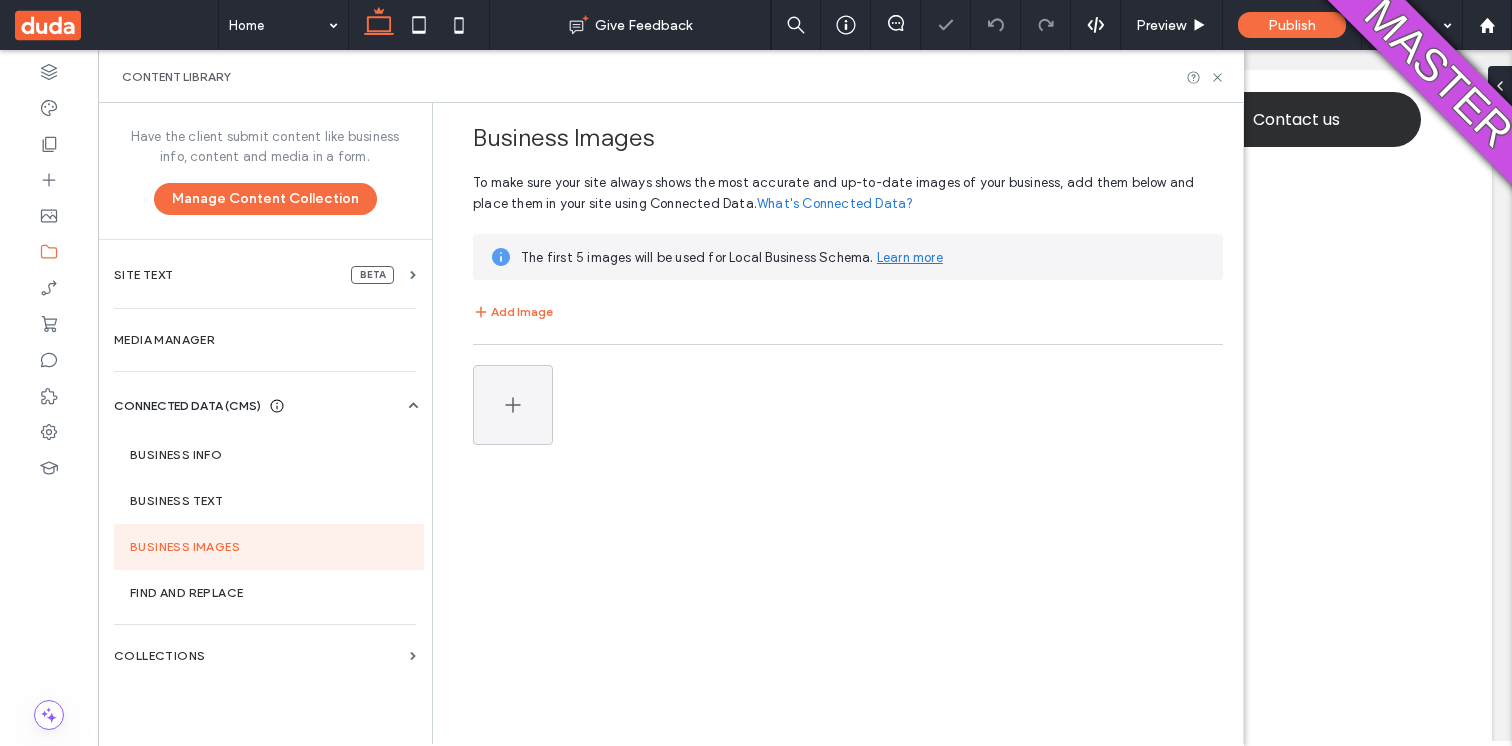 click on "Select" at bounding box center [955, 507] 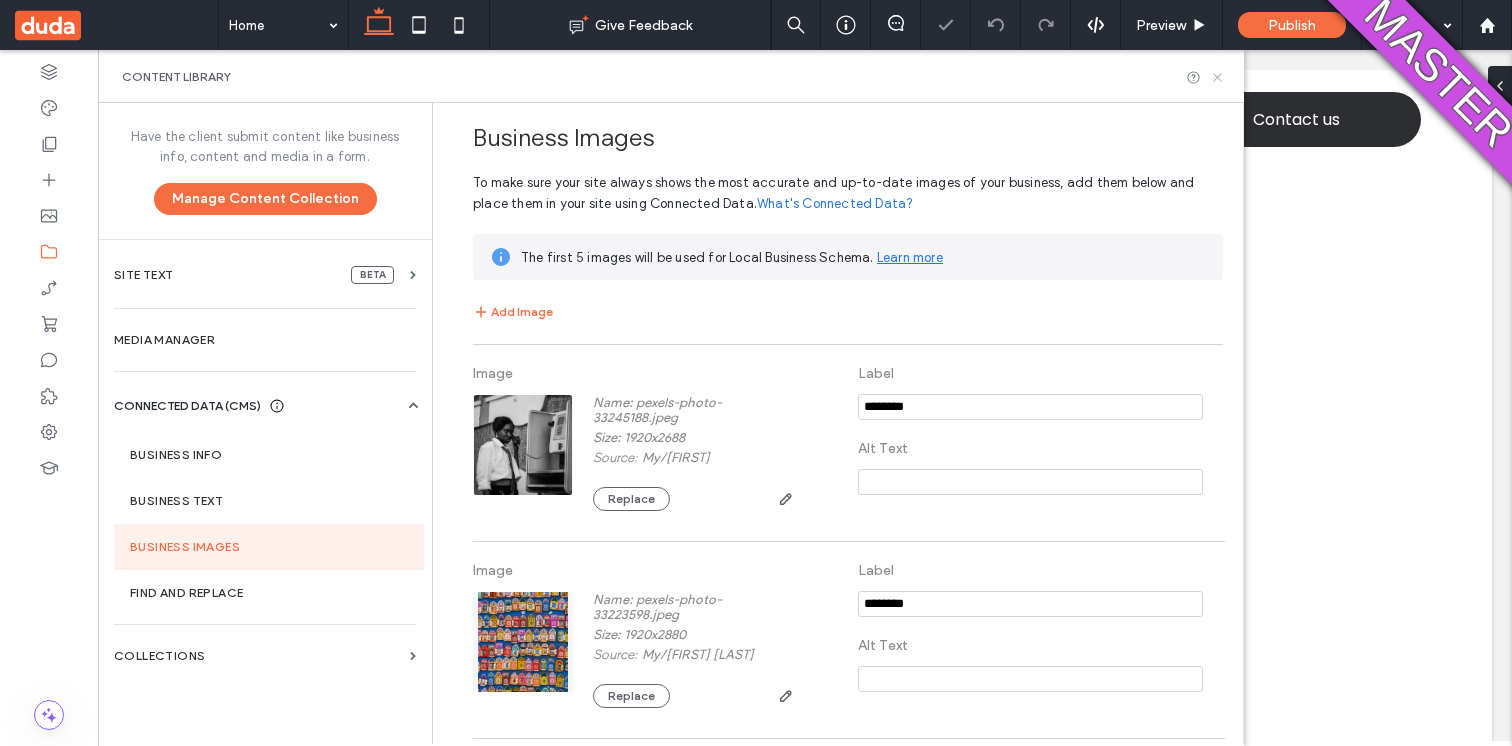 click 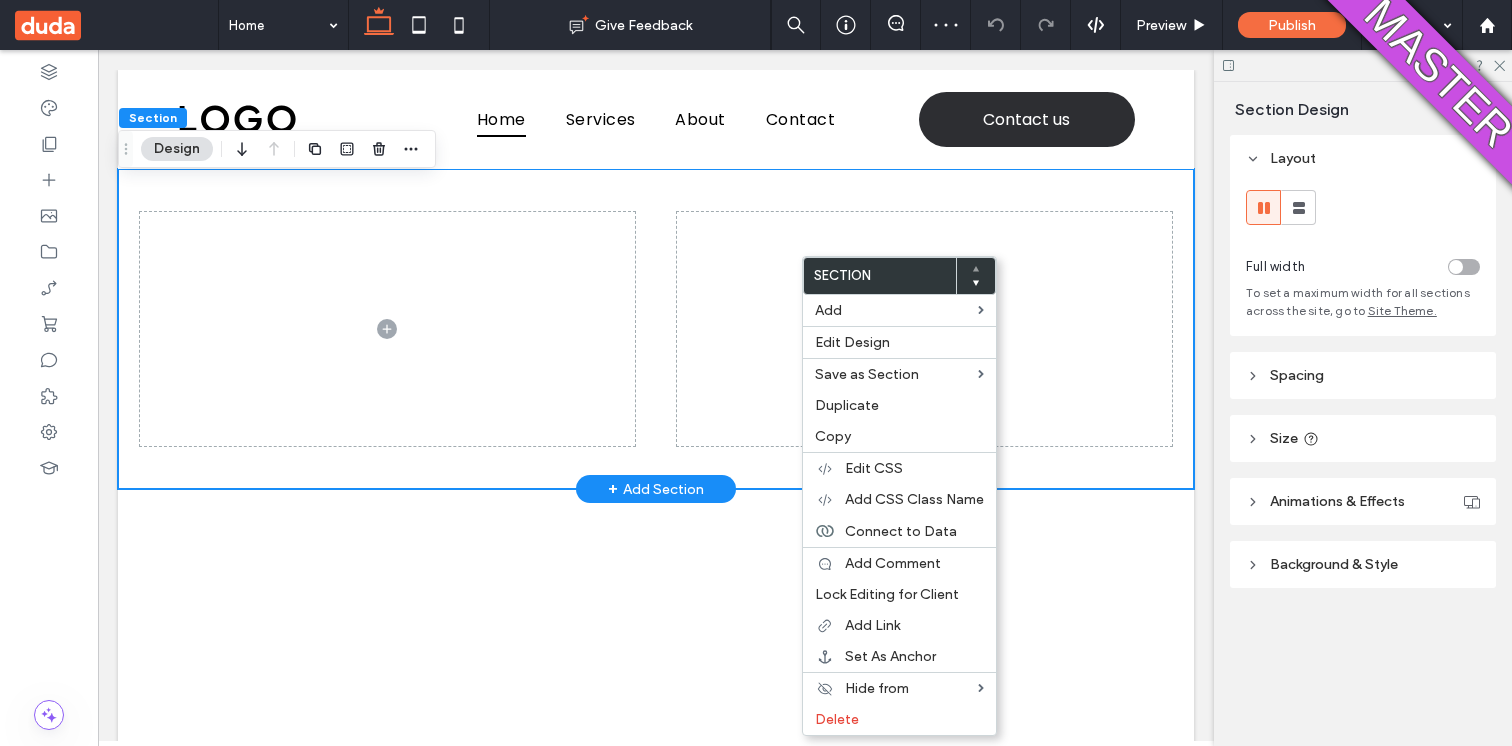 click at bounding box center [656, 329] 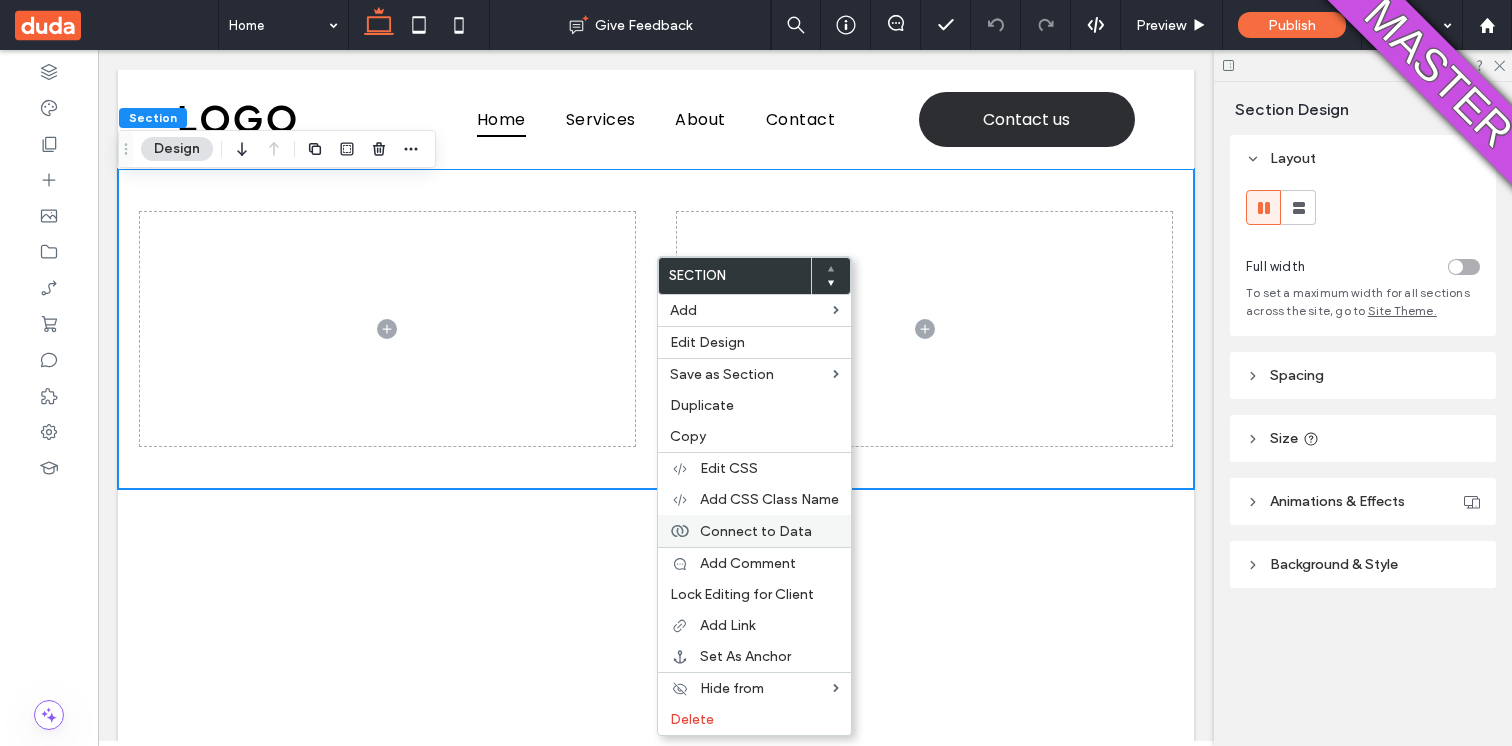 click on "Connect to Data" at bounding box center (756, 531) 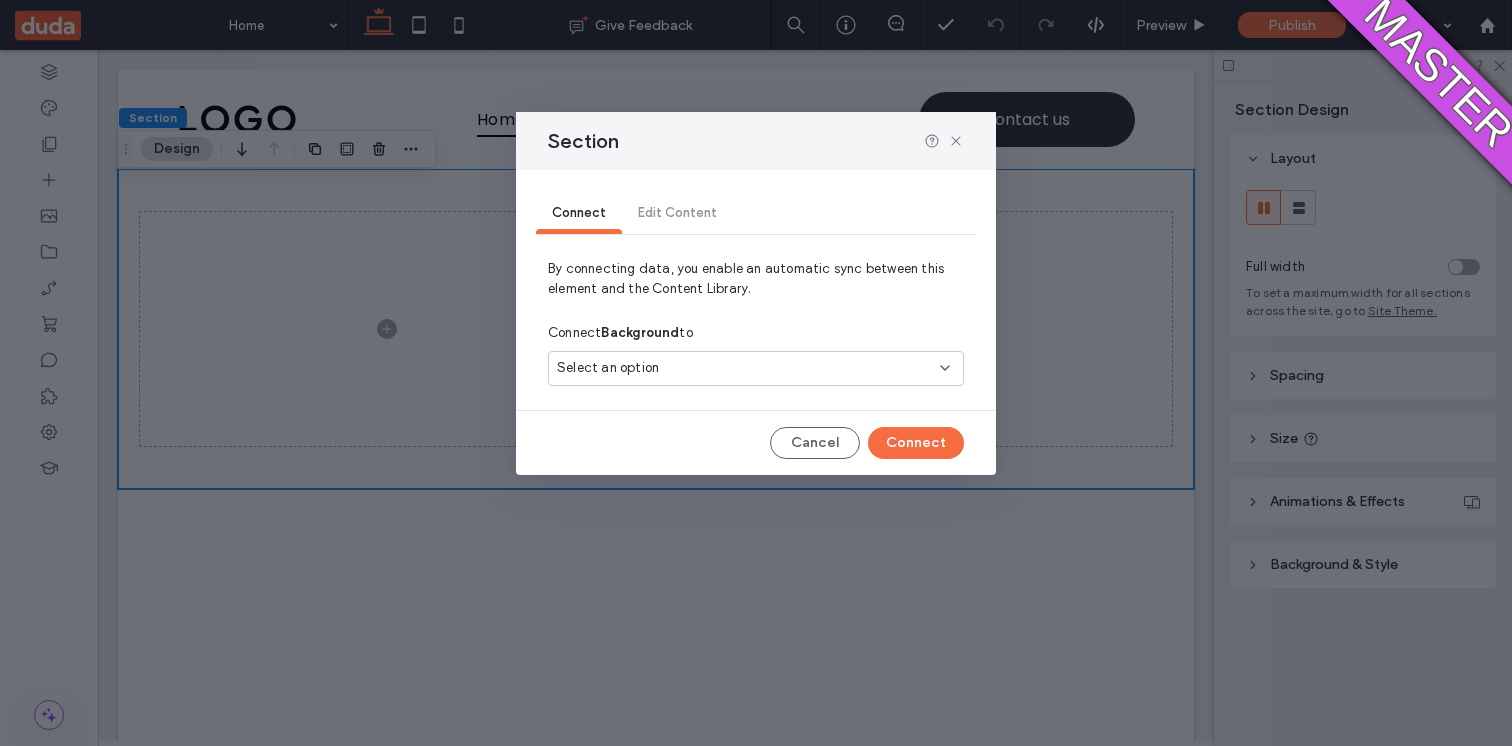 click on "Select an option" at bounding box center [744, 368] 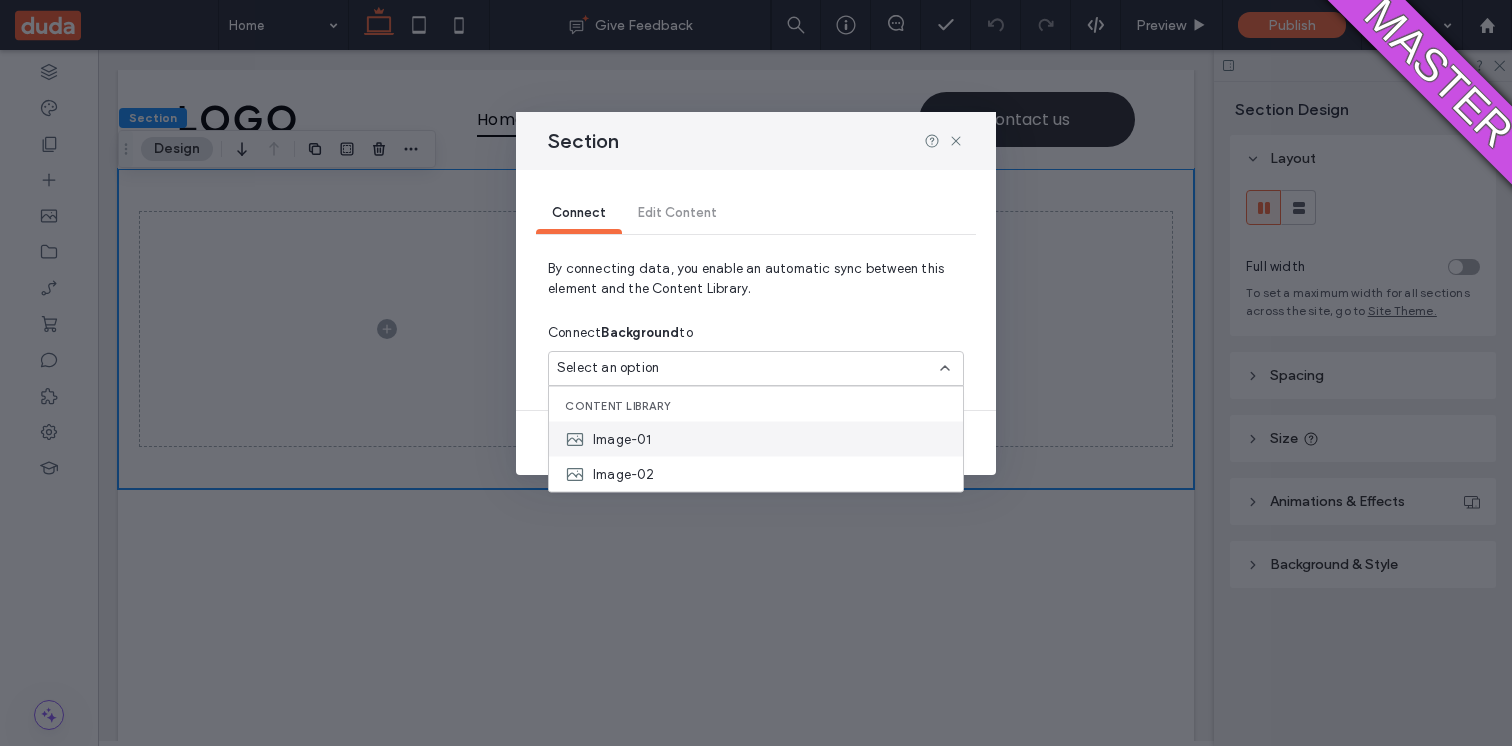 click on "Image-01" at bounding box center (756, 439) 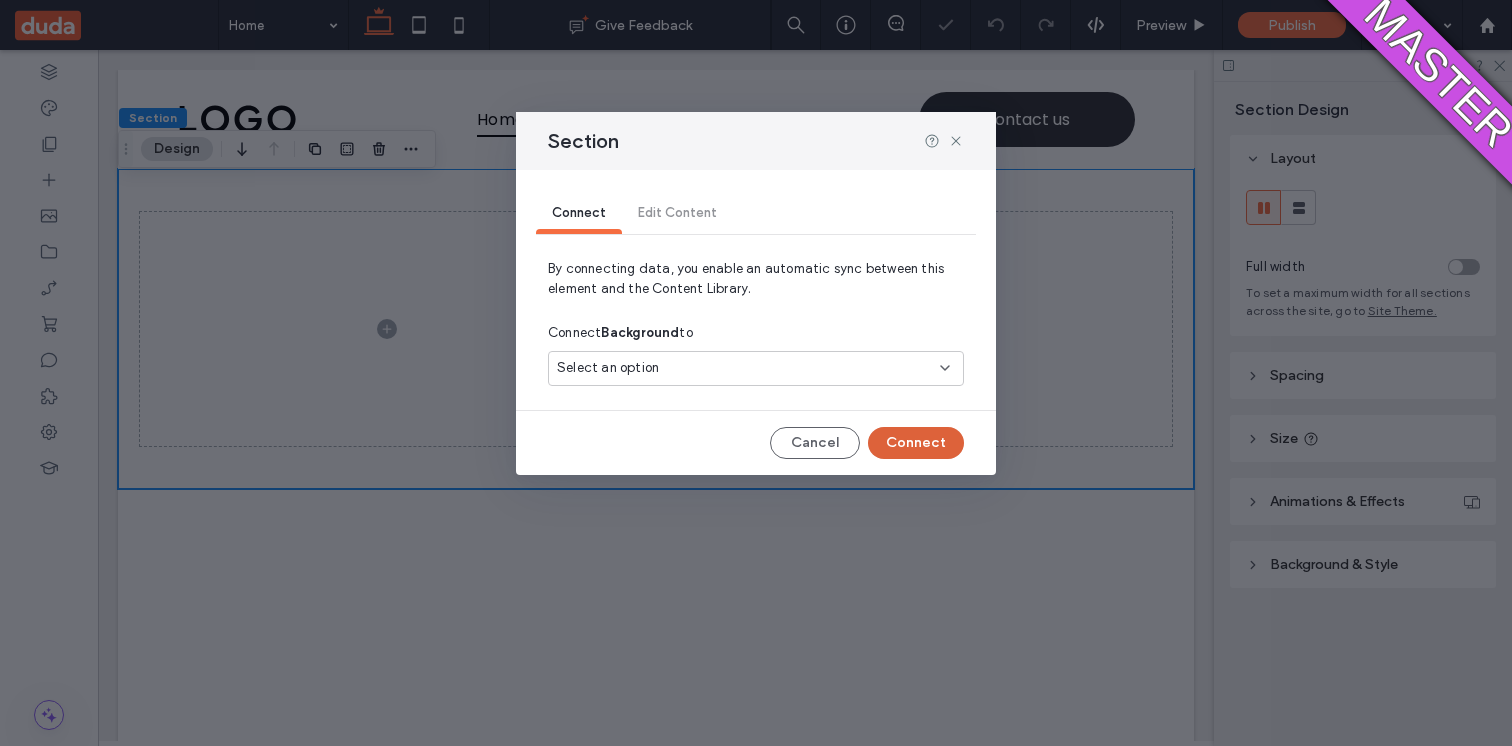 click on "Connect" at bounding box center [916, 443] 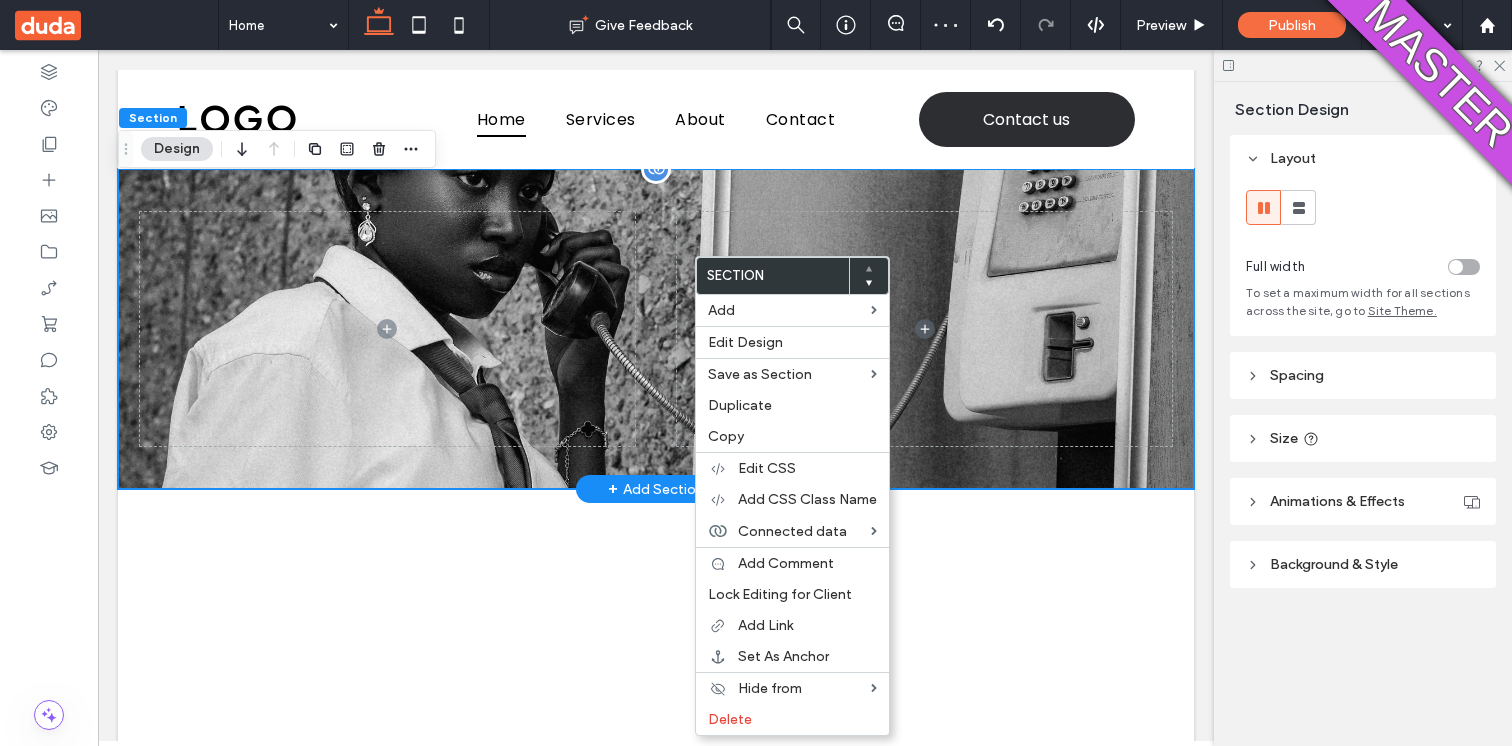 scroll, scrollTop: 5, scrollLeft: 0, axis: vertical 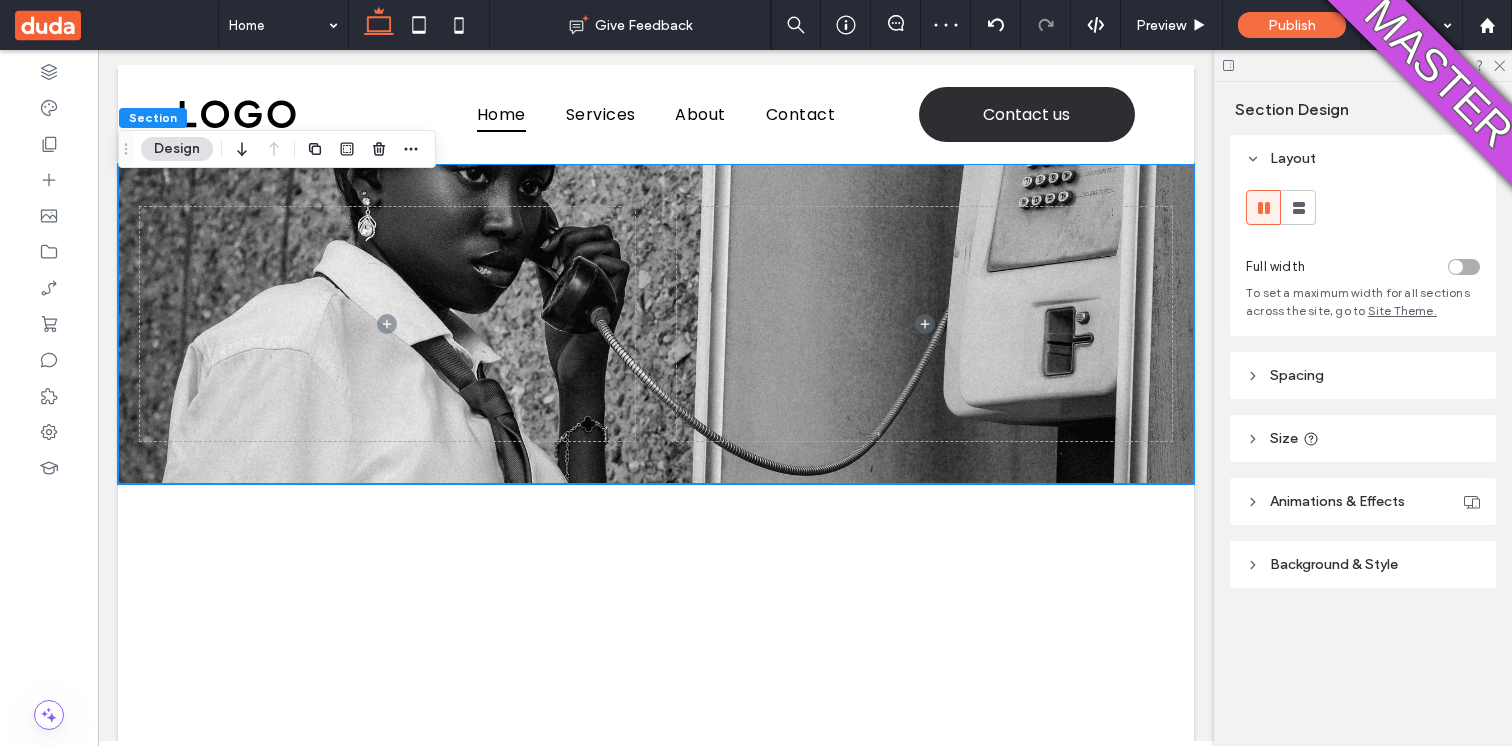 click on "Background & Style" at bounding box center [1363, 564] 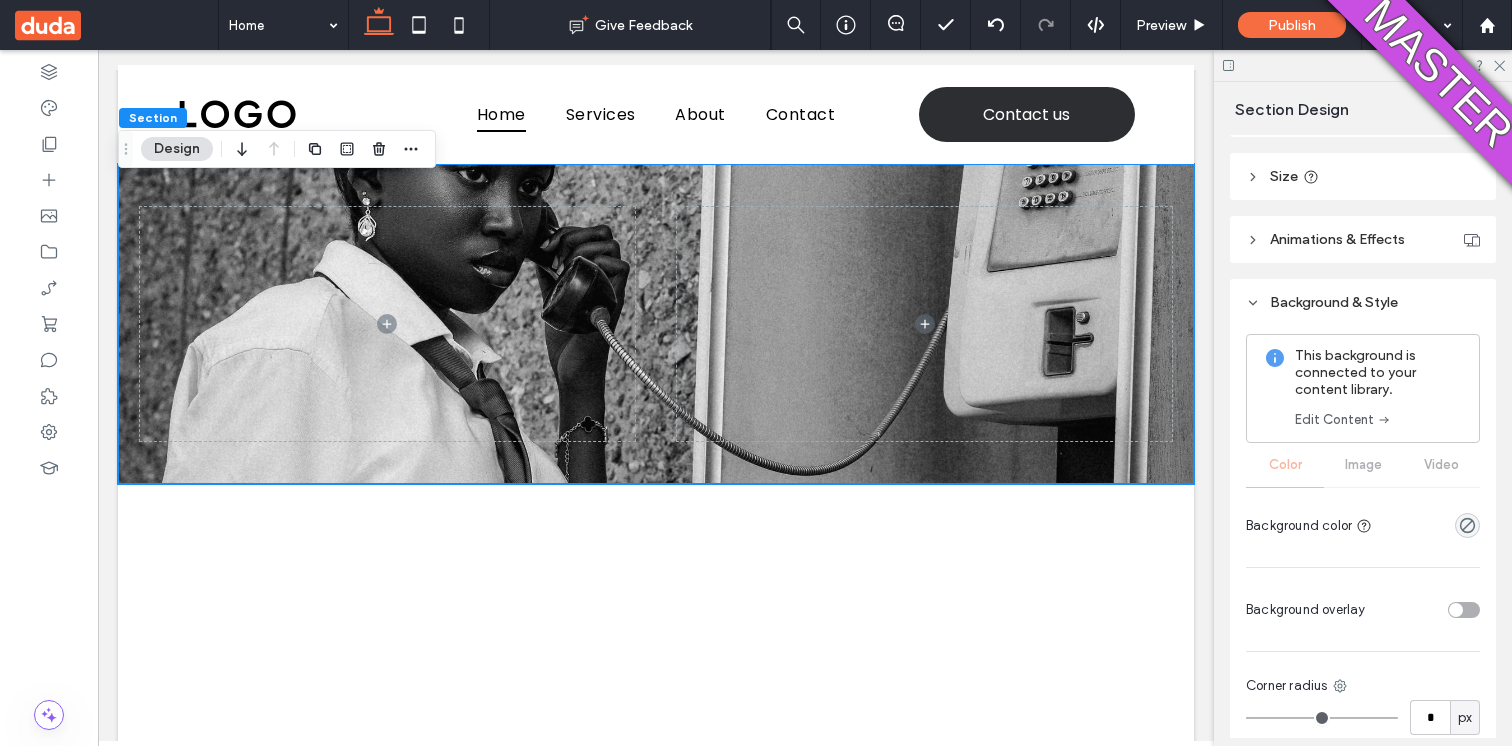 scroll, scrollTop: 254, scrollLeft: 0, axis: vertical 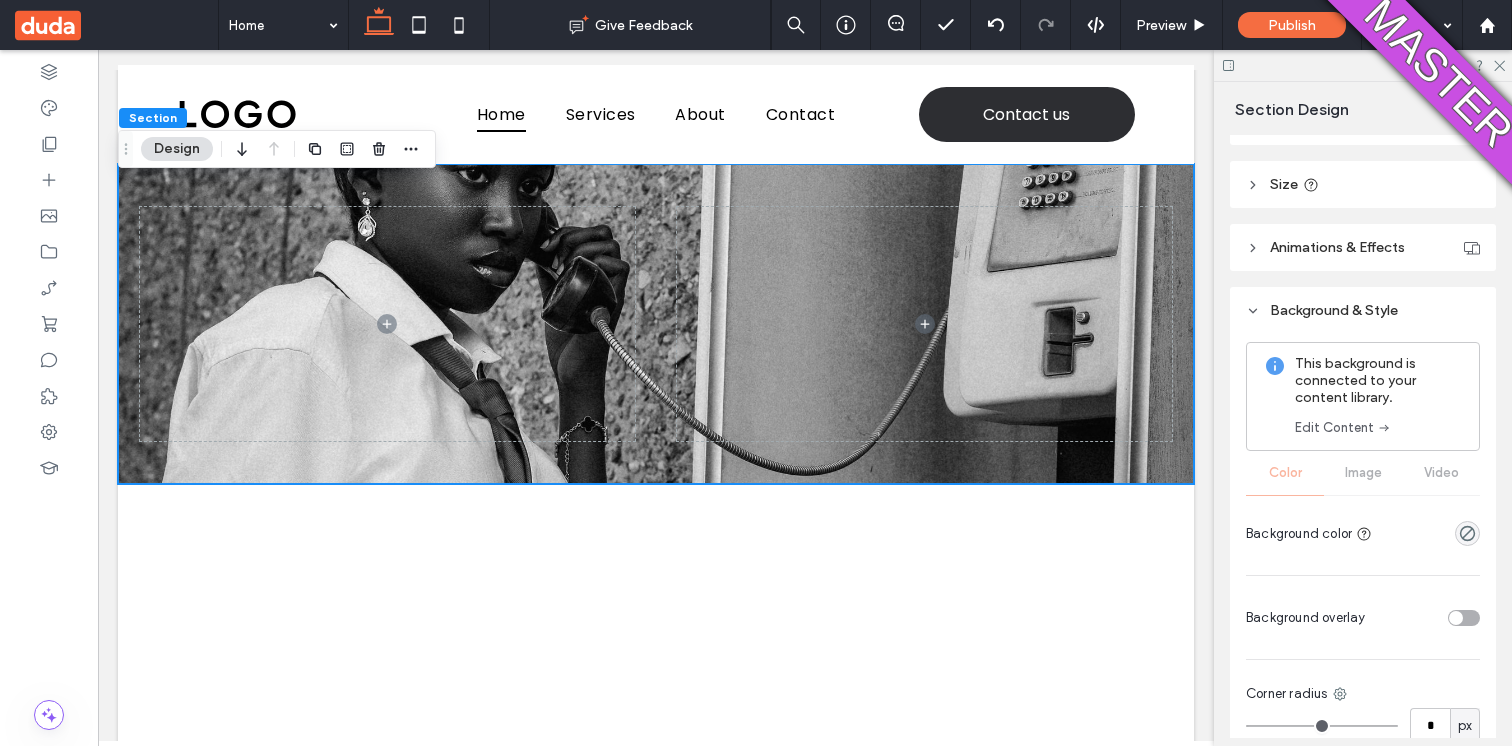 click on "This background is connected to your content library. Edit Content Color Image Video Background color" at bounding box center (1363, 446) 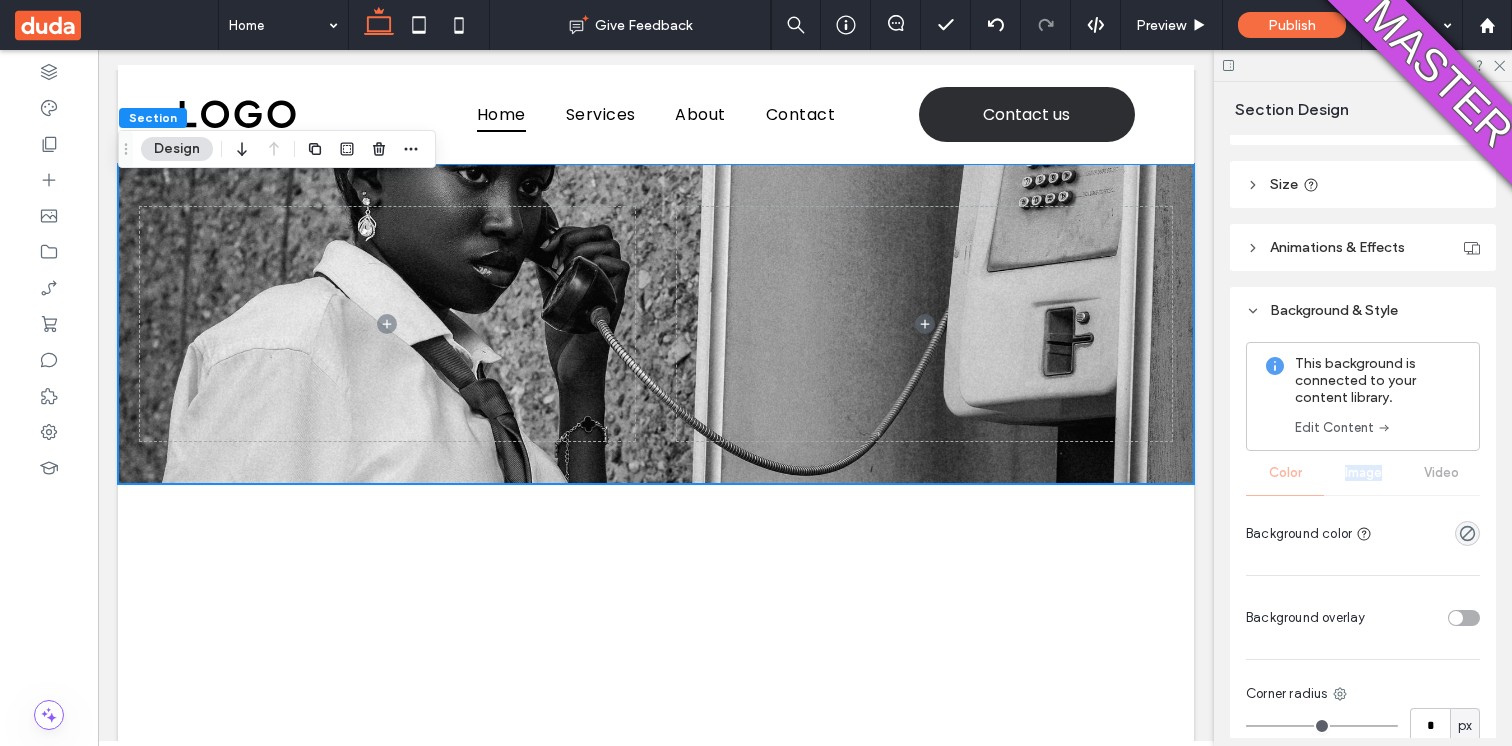 click on "This background is connected to your content library. Edit Content Color Image Video Background color" at bounding box center [1363, 446] 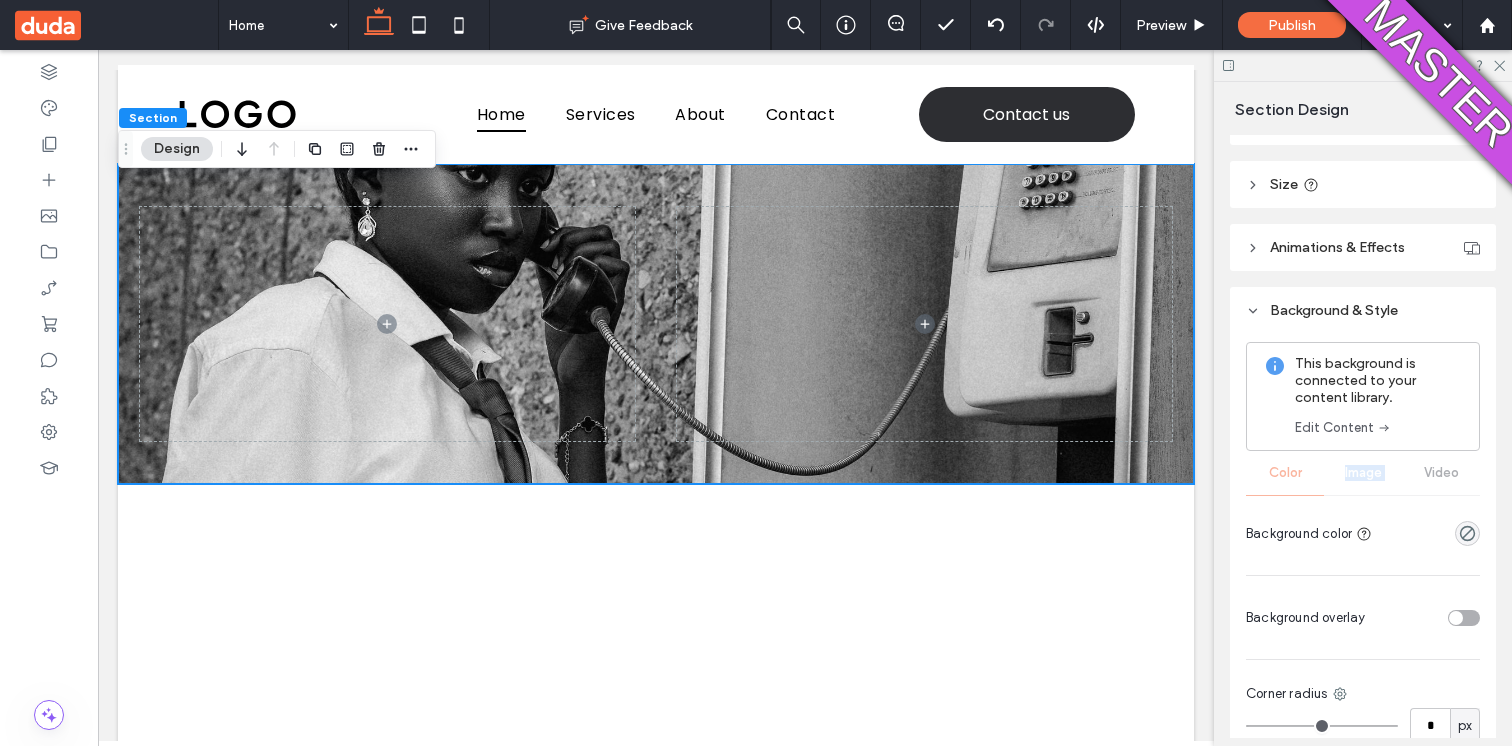 click on "This background is connected to your content library. Edit Content Color Image Video Background color" at bounding box center (1363, 446) 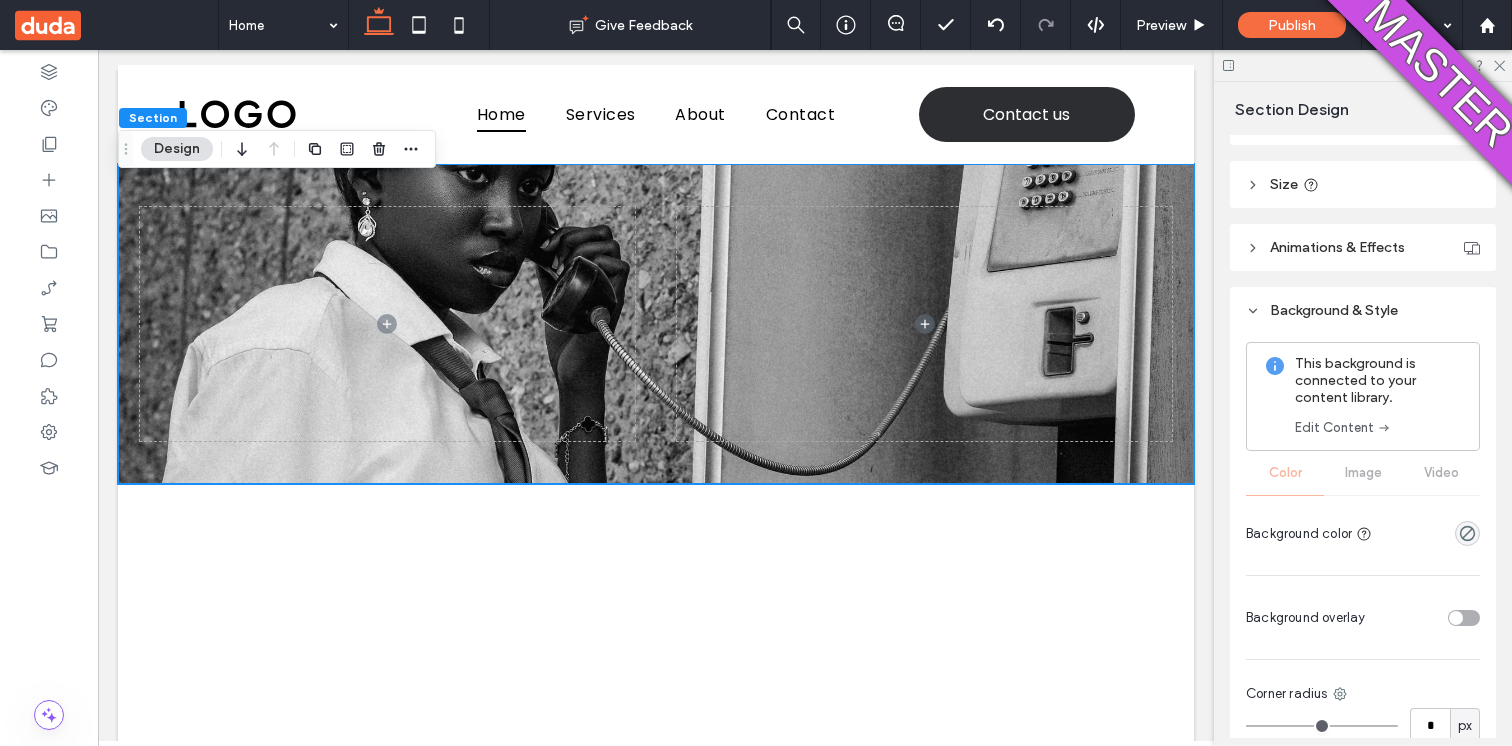 click on "Edit Content" at bounding box center [1343, 428] 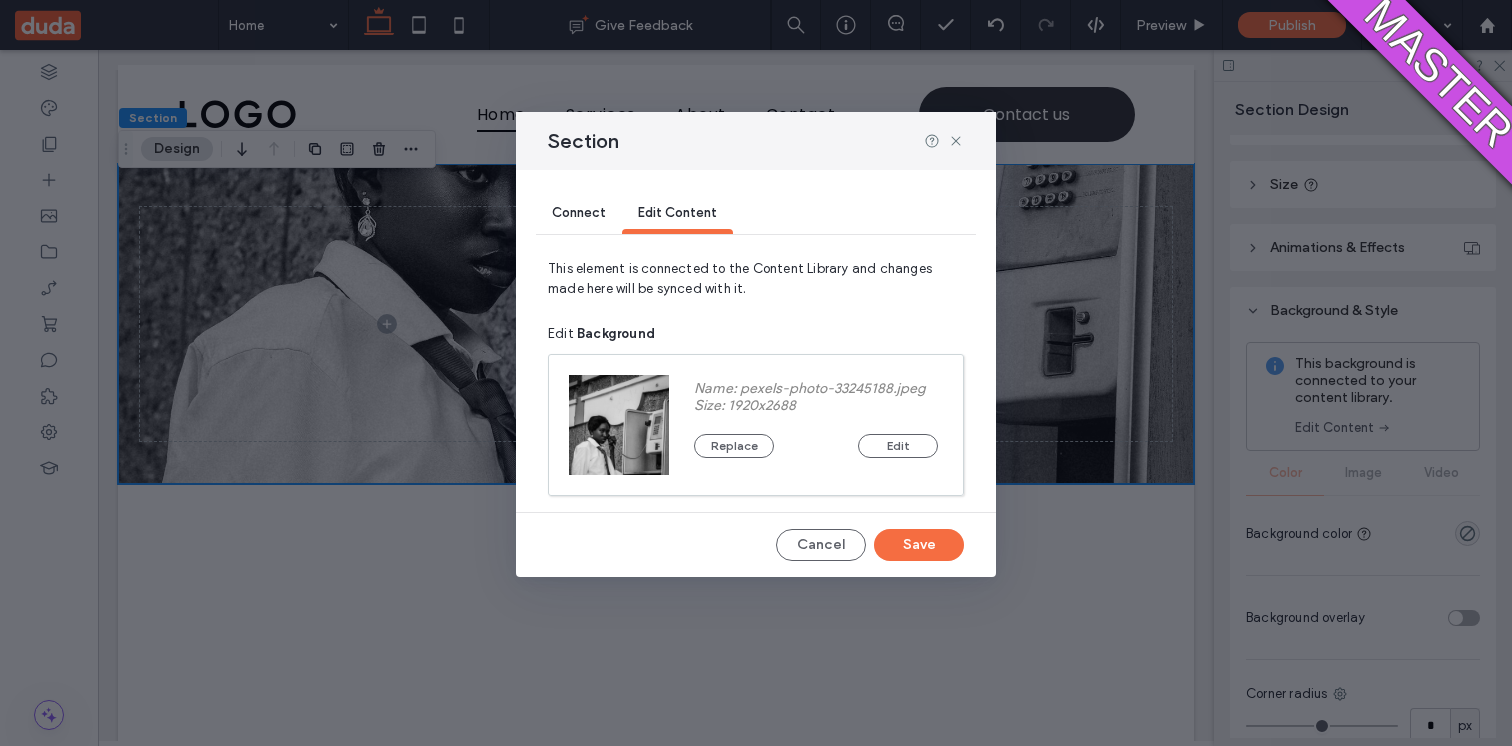 click at bounding box center [619, 425] 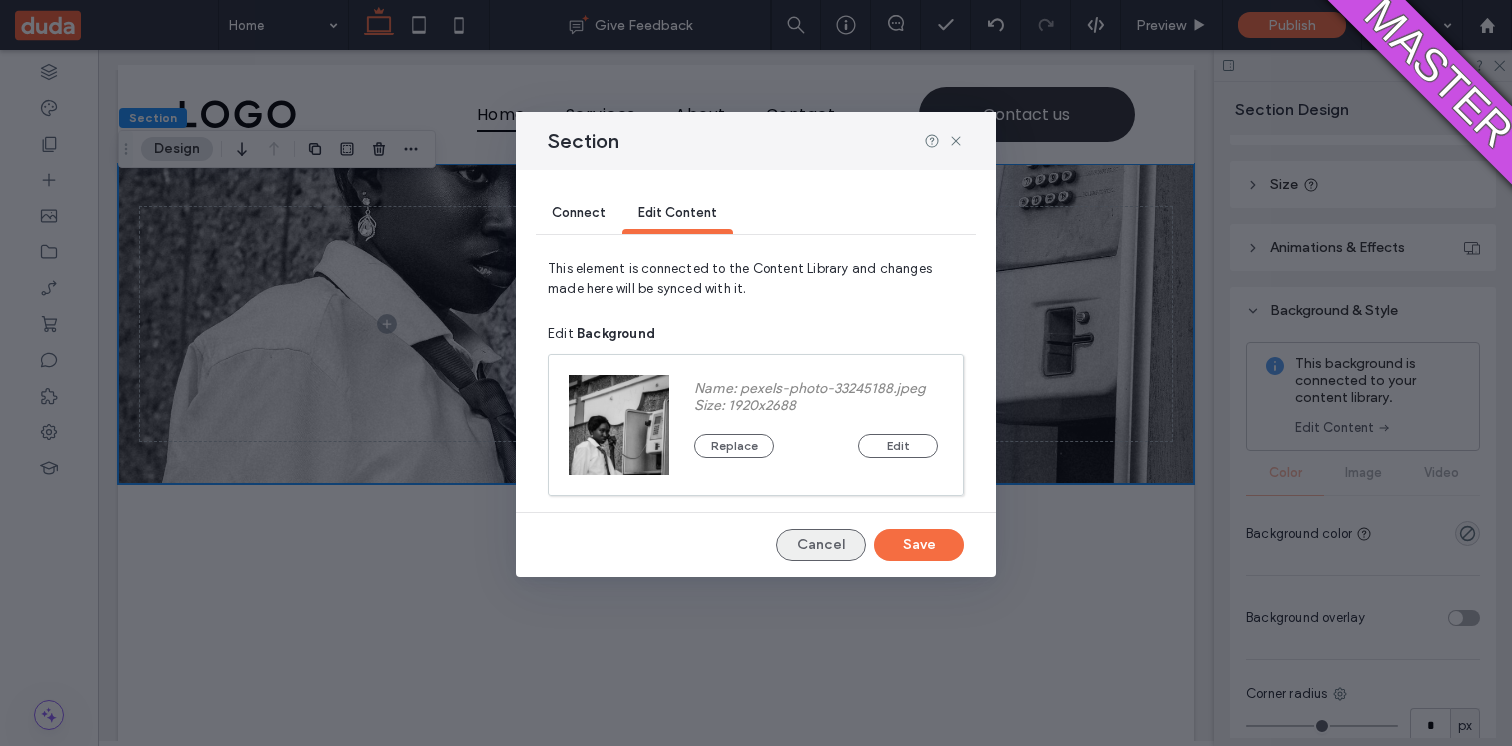 click on "Cancel" at bounding box center [821, 545] 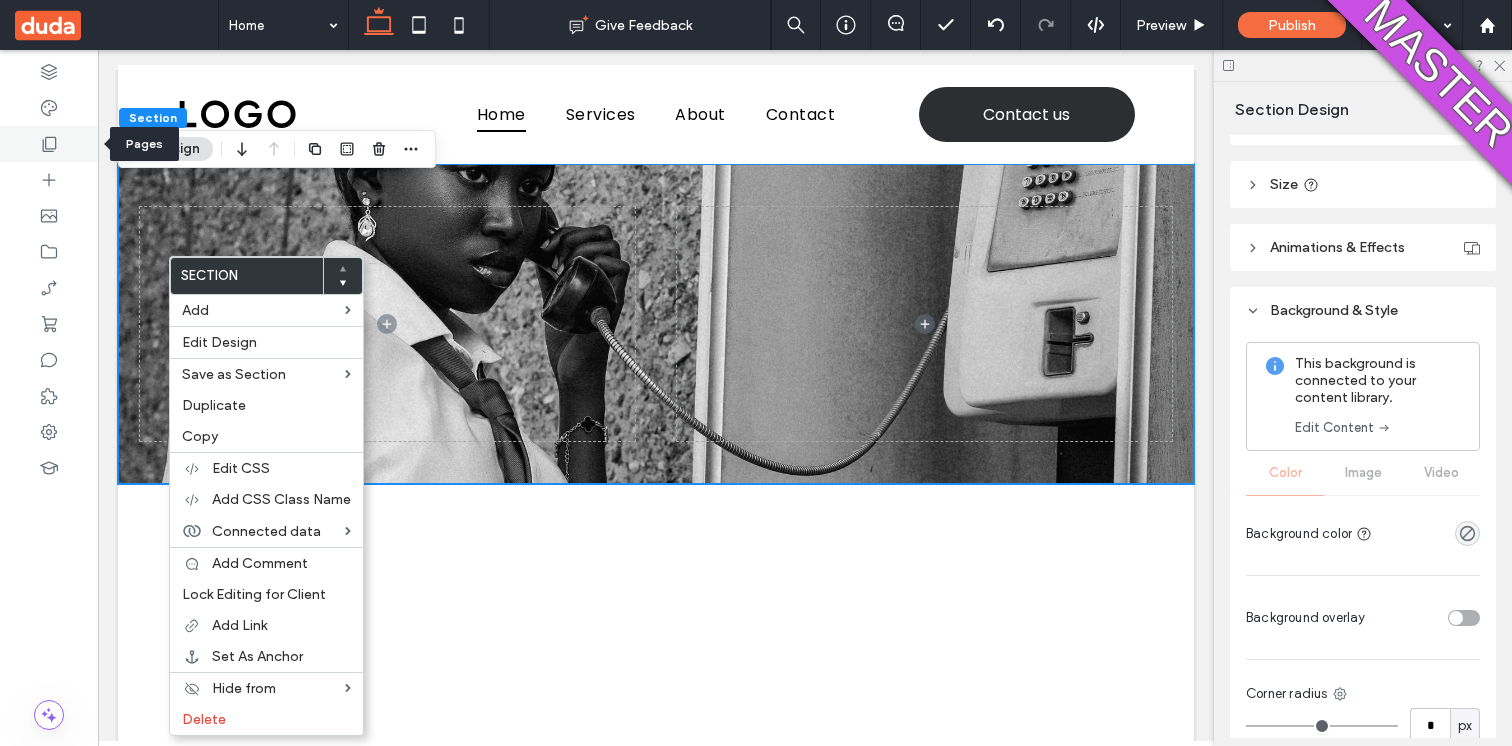 click at bounding box center (49, 144) 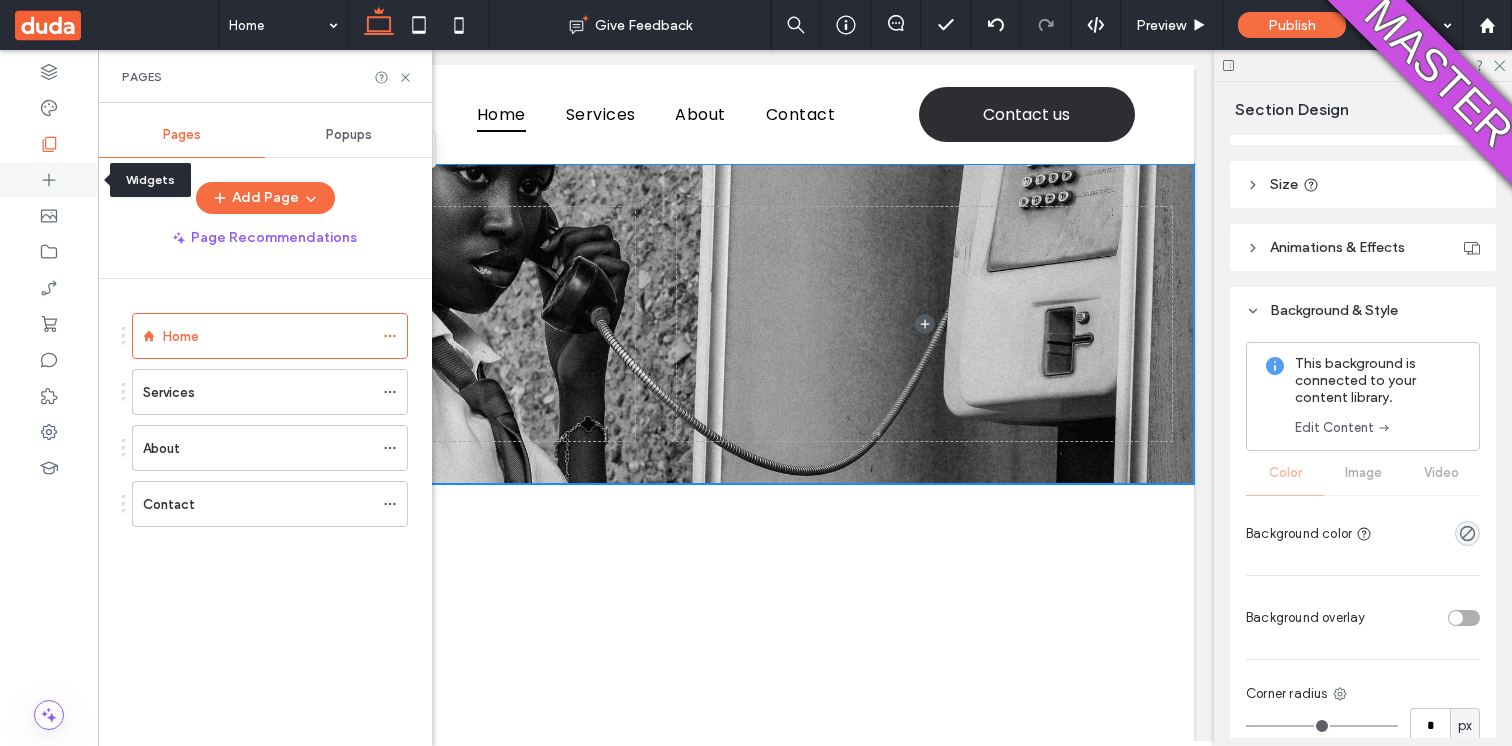 click at bounding box center [49, 180] 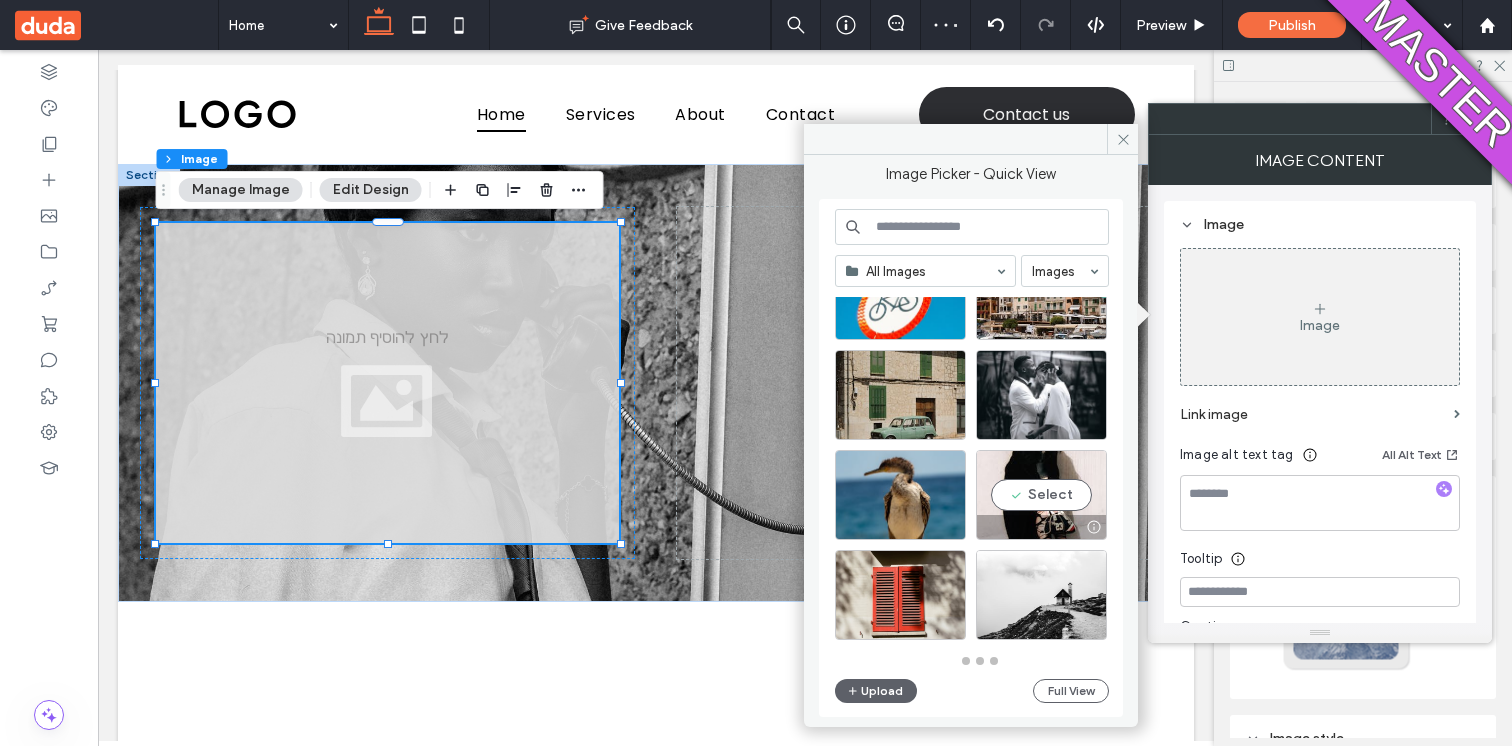 scroll, scrollTop: 917, scrollLeft: 0, axis: vertical 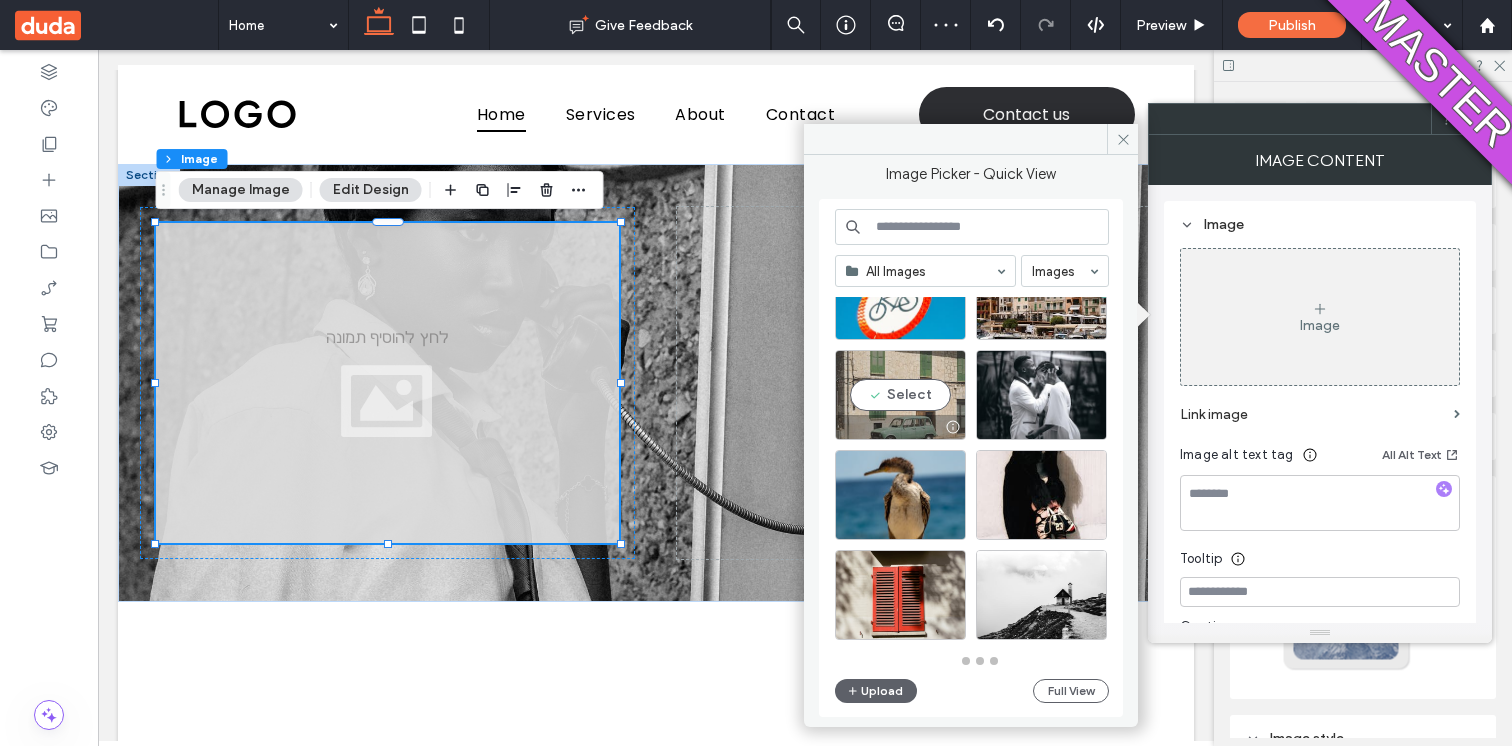 click on "Select" at bounding box center (900, 395) 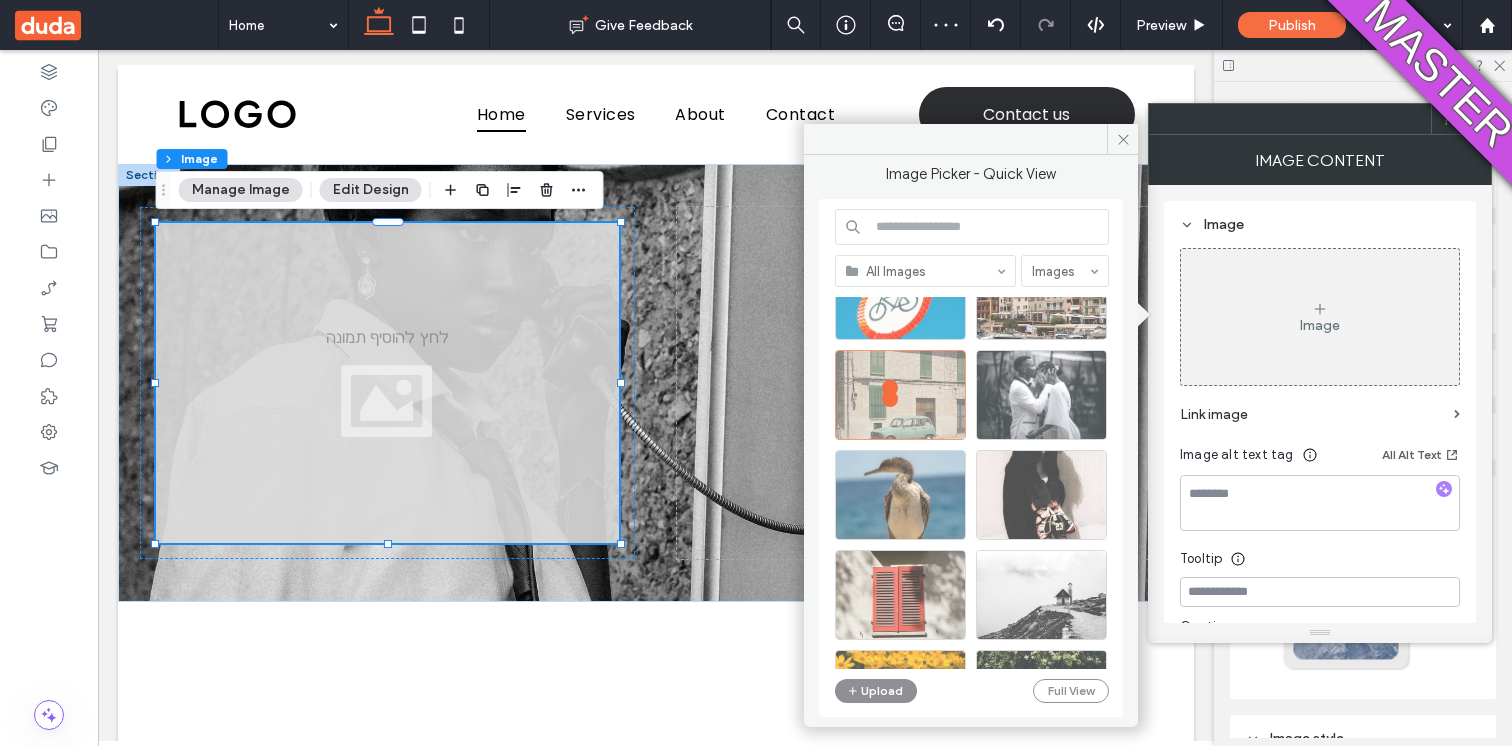 click 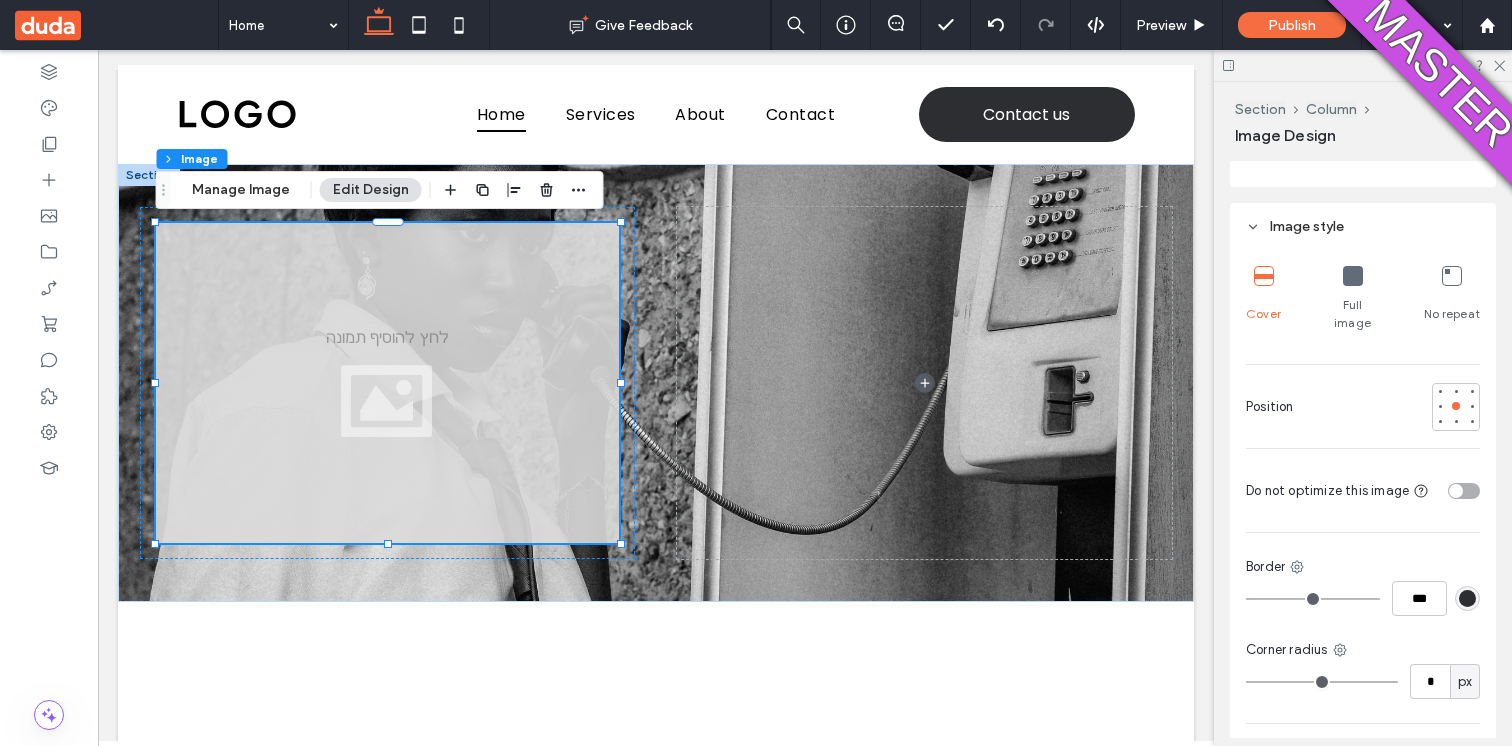 scroll, scrollTop: 510, scrollLeft: 0, axis: vertical 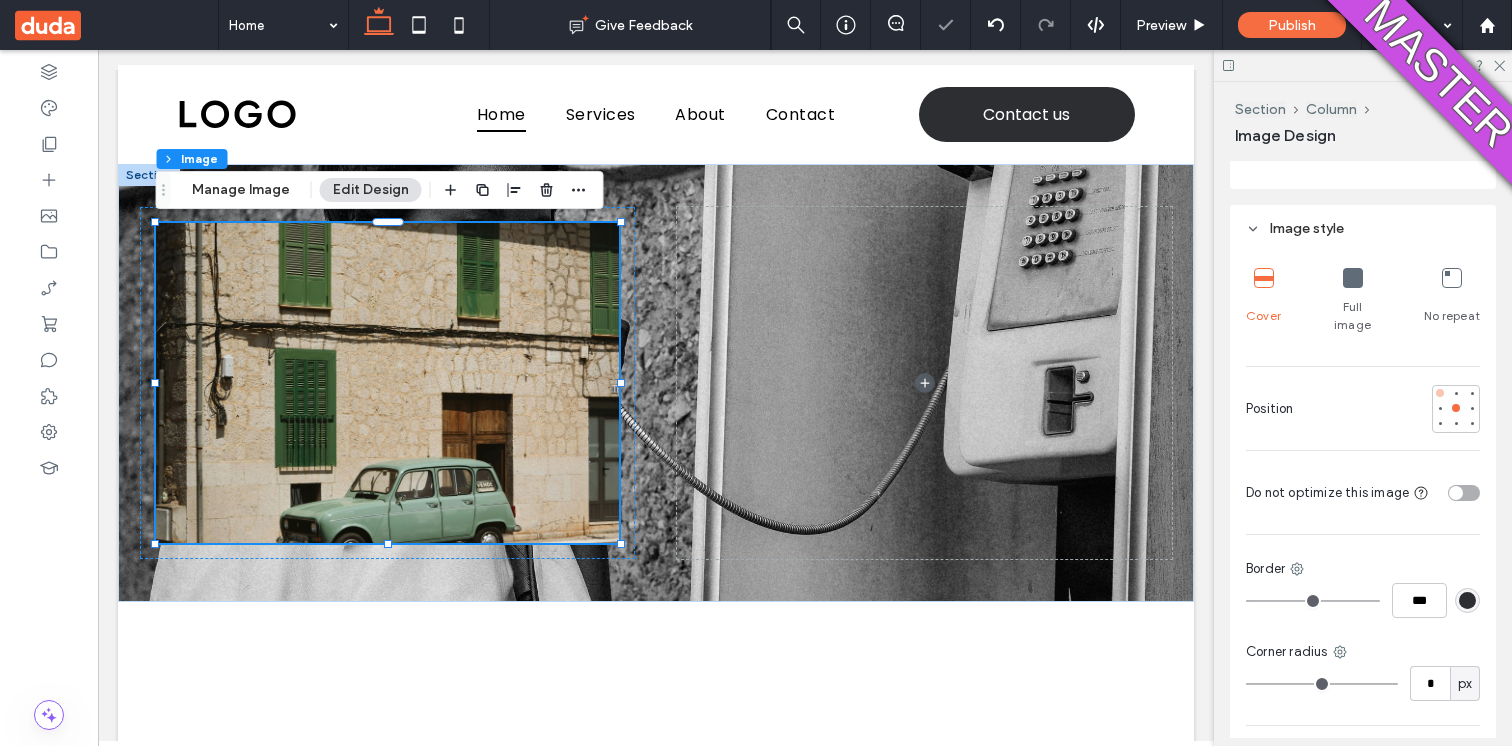 click at bounding box center (1440, 393) 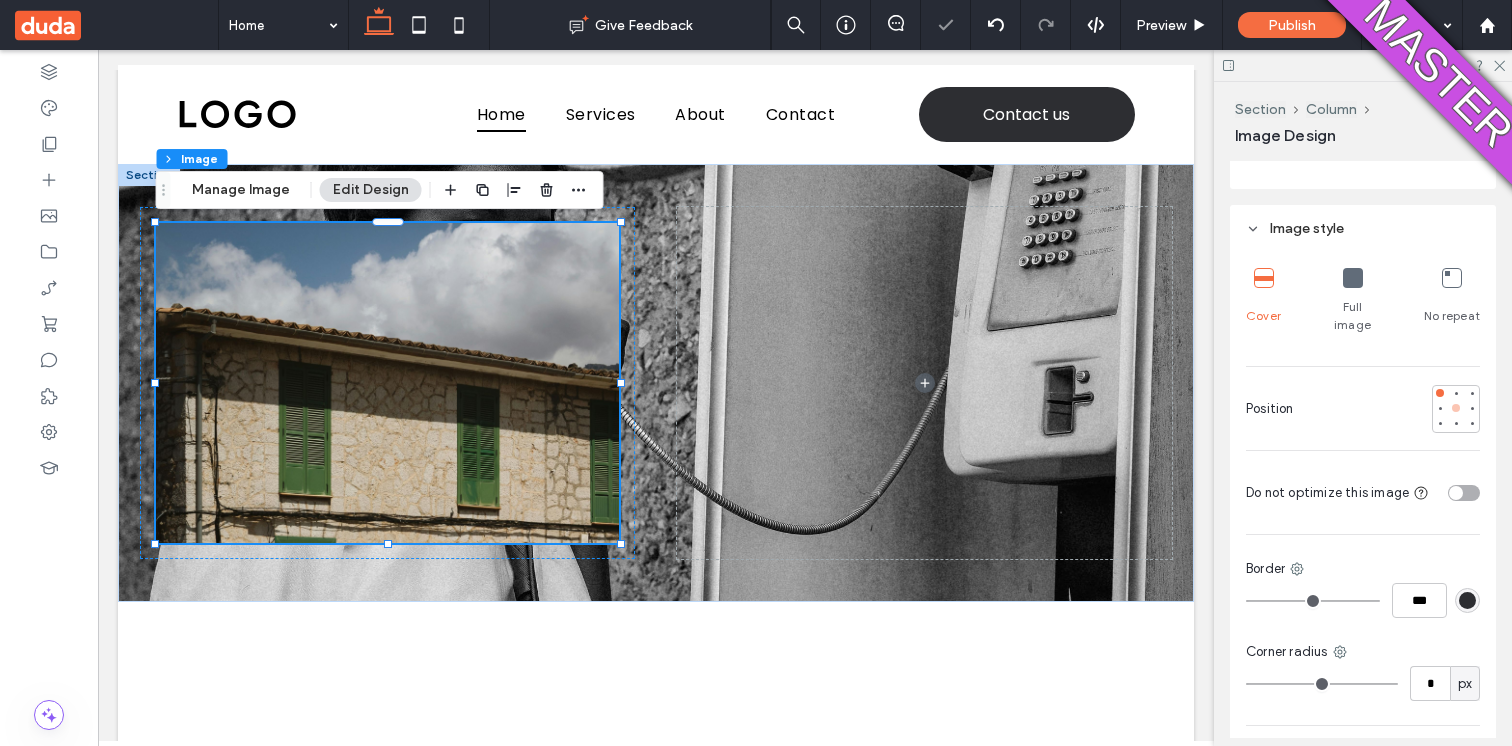 click at bounding box center (1456, 408) 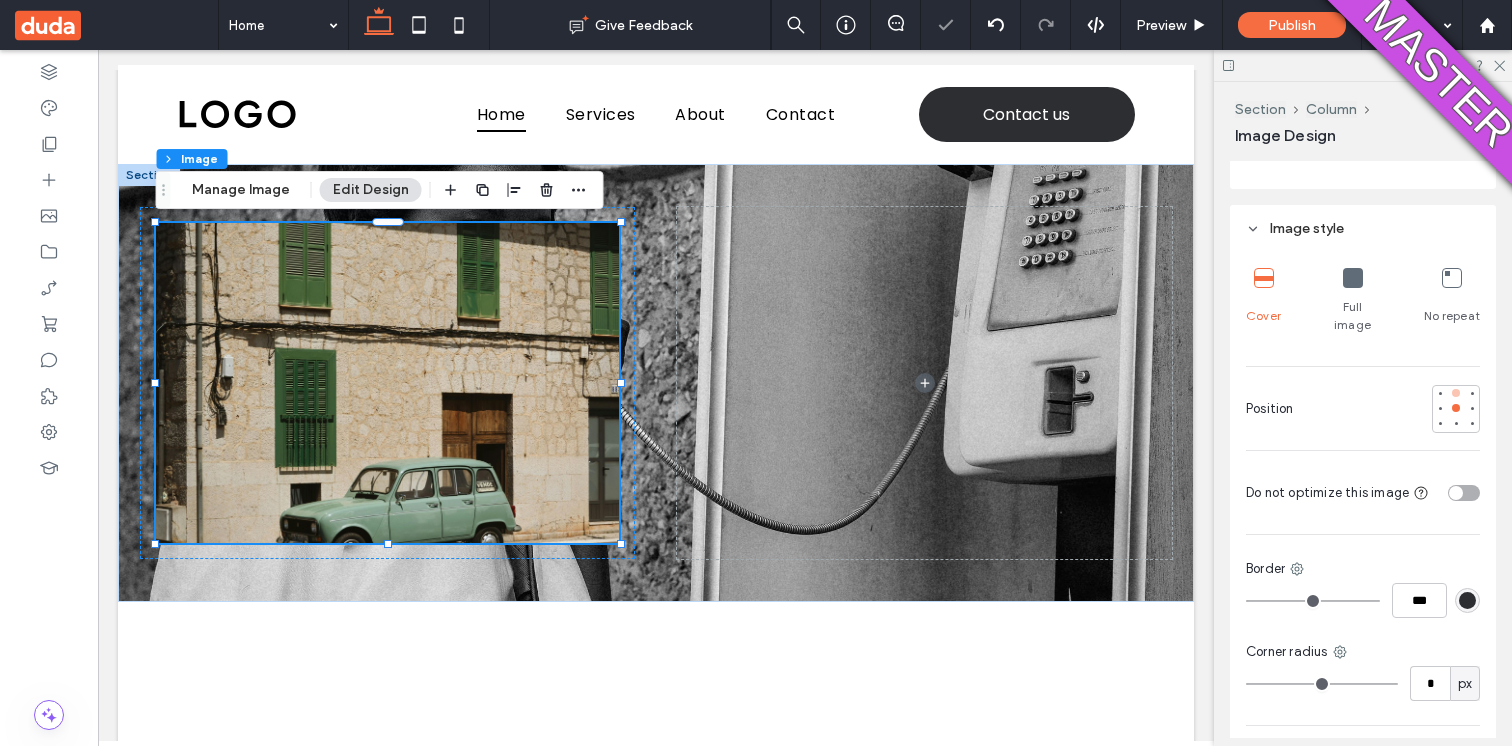 click at bounding box center (1456, 393) 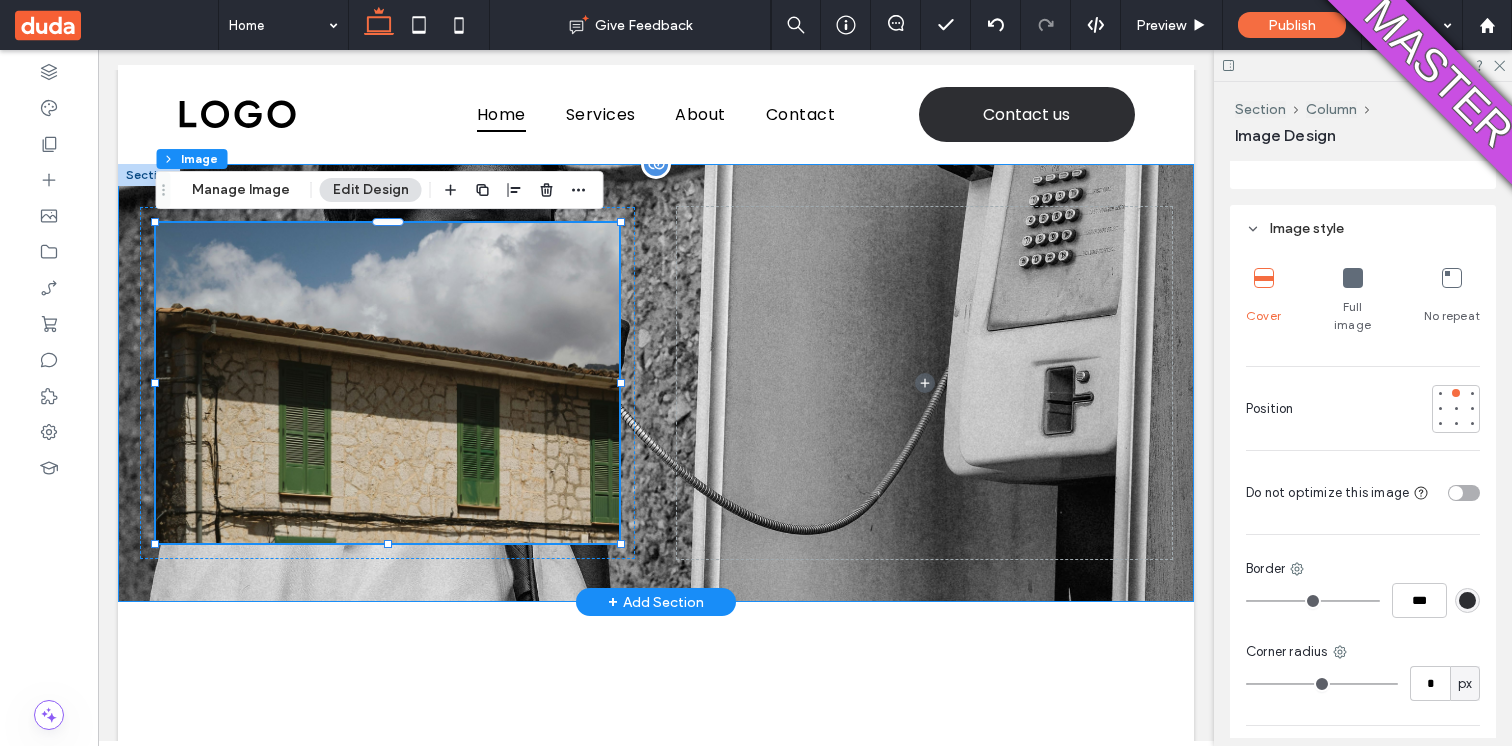 click at bounding box center [656, 383] 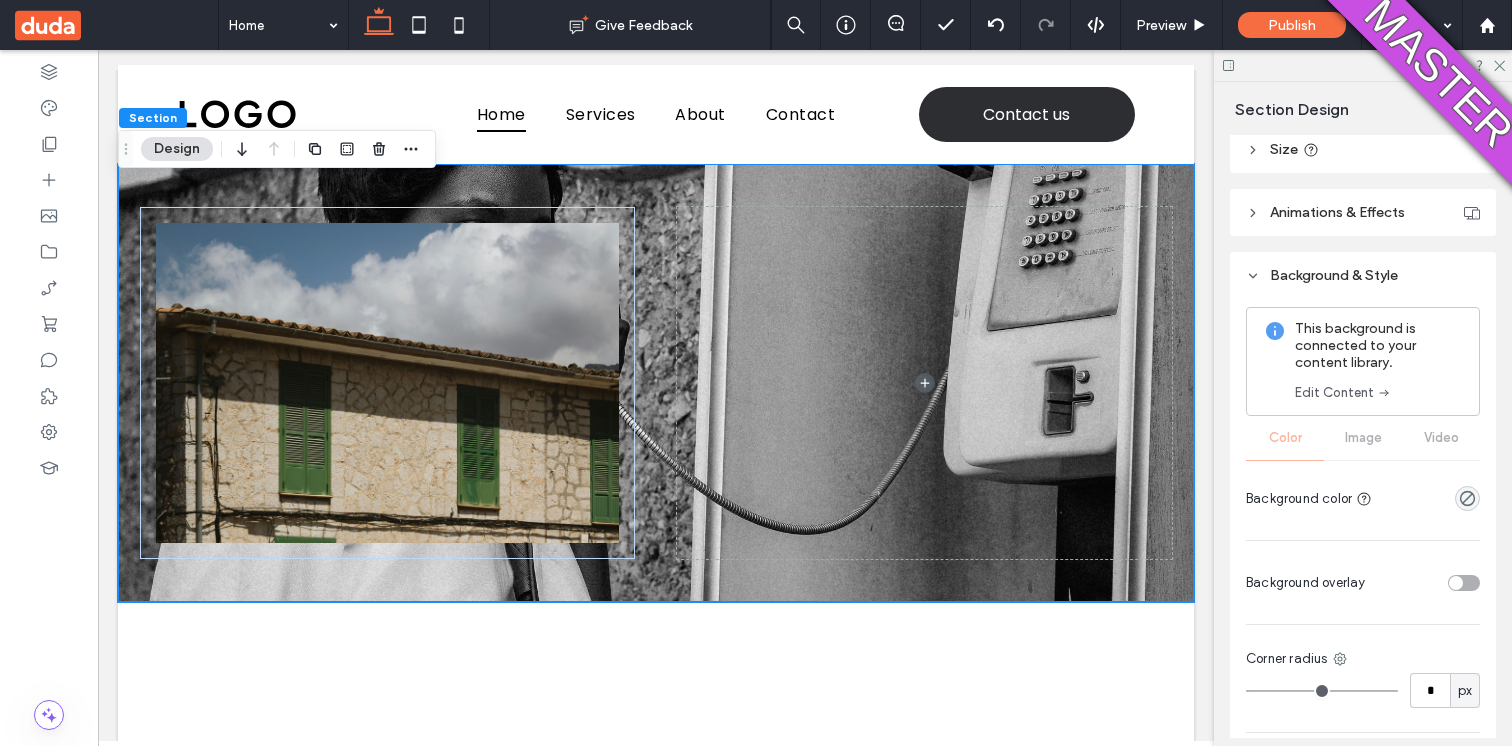 scroll, scrollTop: 313, scrollLeft: 0, axis: vertical 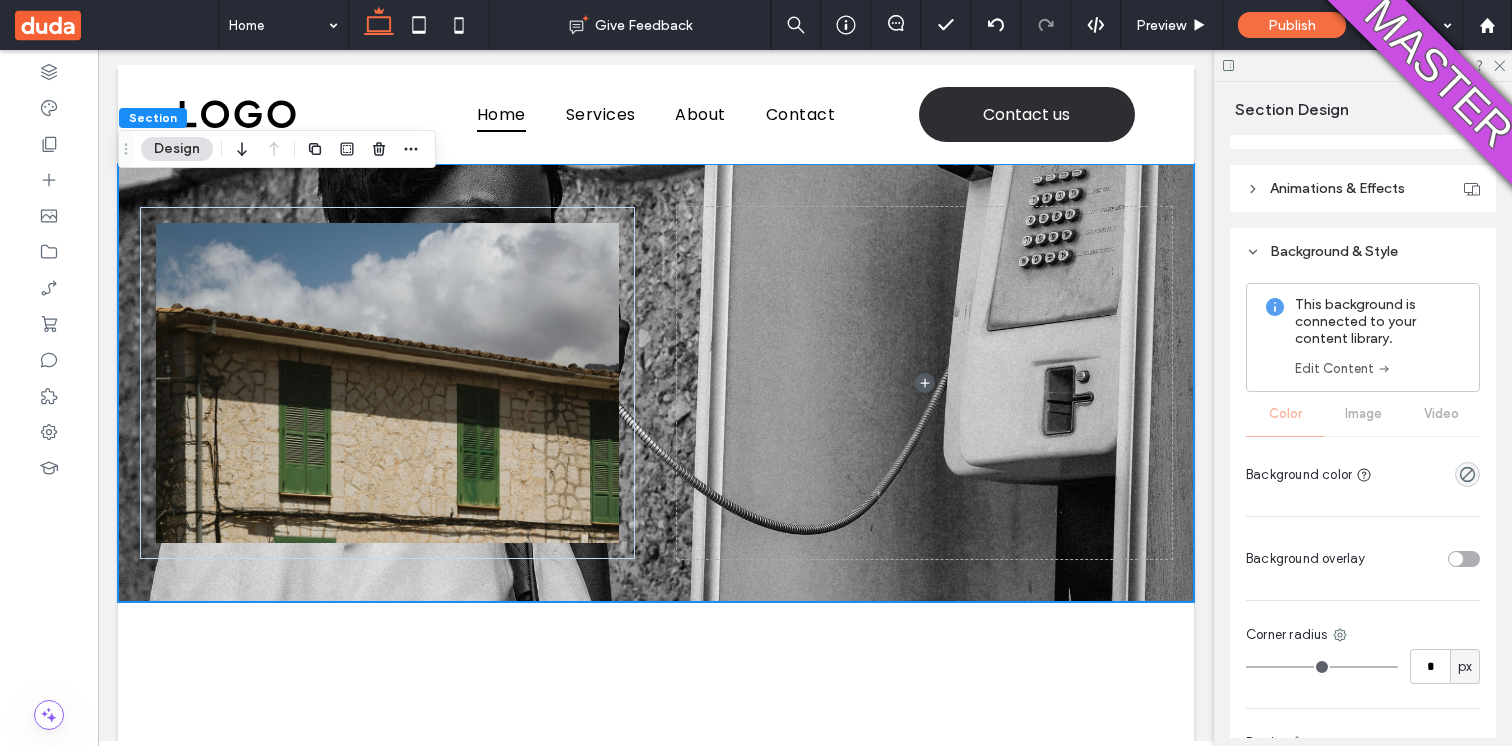 click on "This background is connected to your content library. Edit Content Color Image Video Background color" at bounding box center [1363, 387] 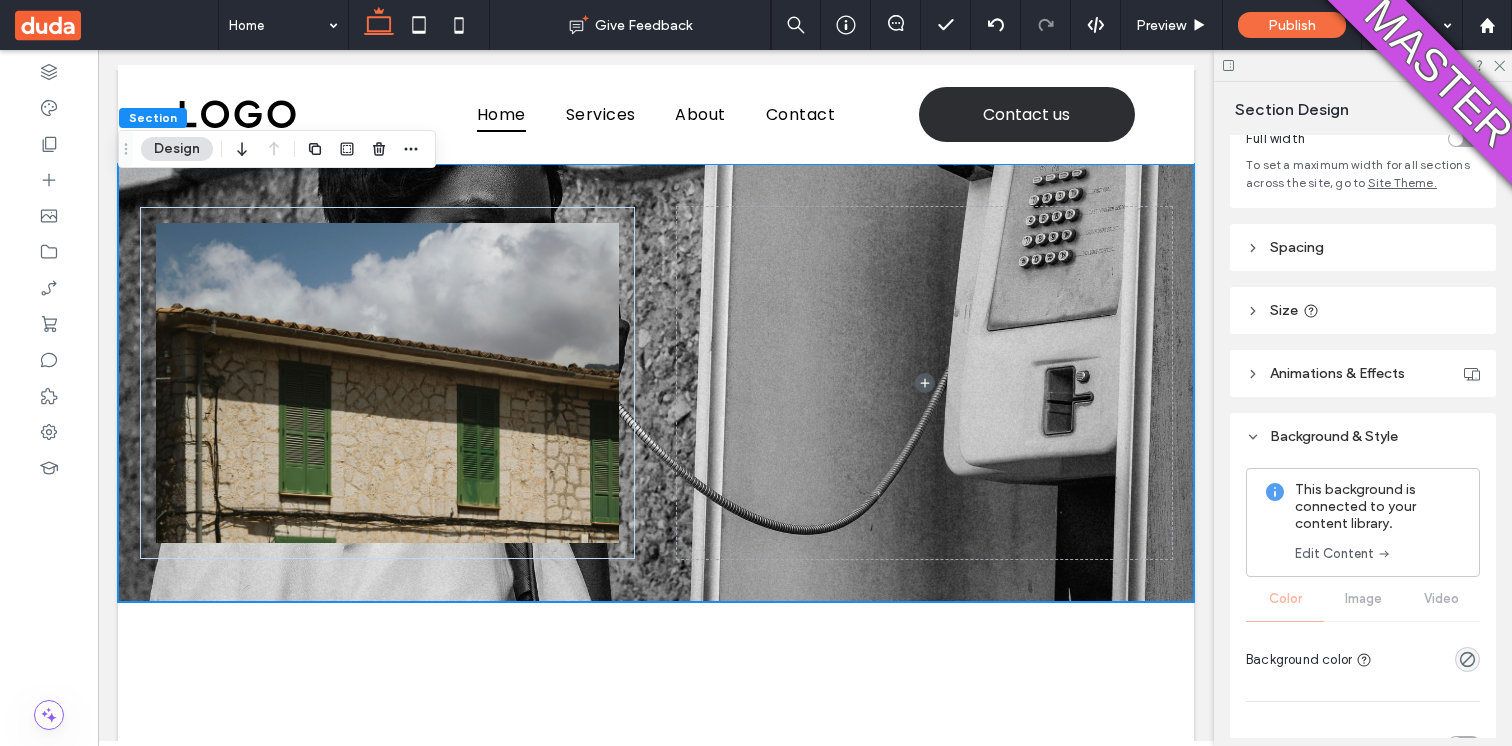 scroll, scrollTop: 0, scrollLeft: 0, axis: both 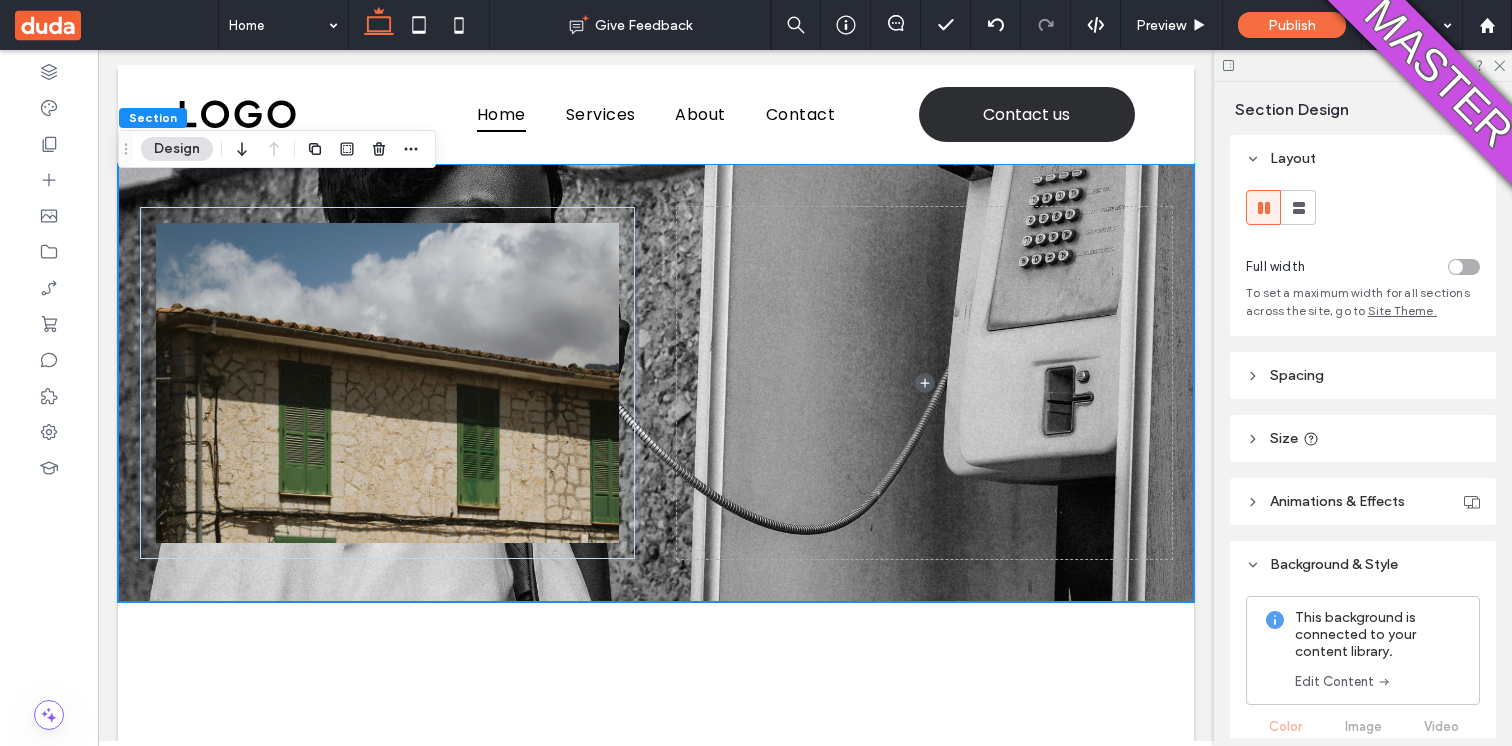 click on "Animations & Effects" at bounding box center (1363, 501) 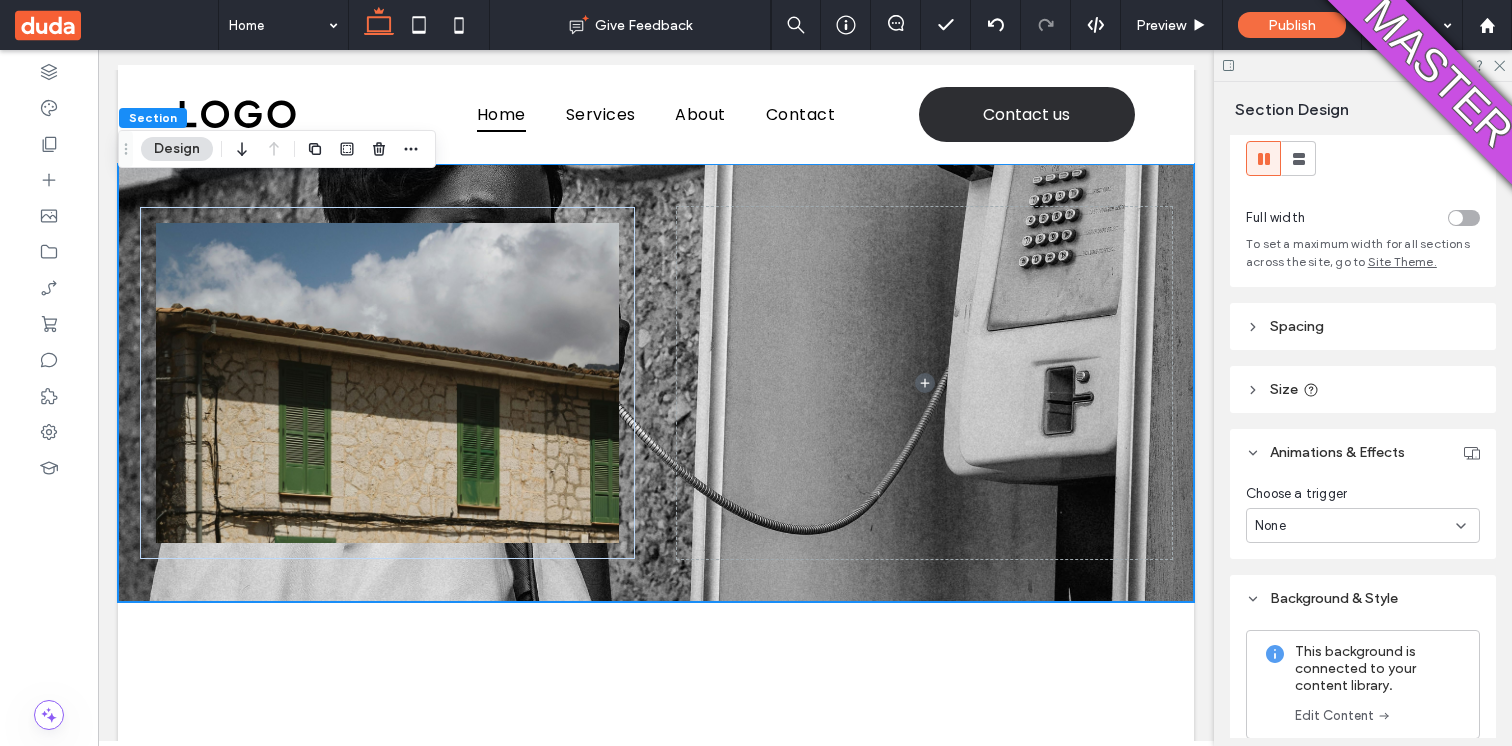 scroll, scrollTop: 51, scrollLeft: 0, axis: vertical 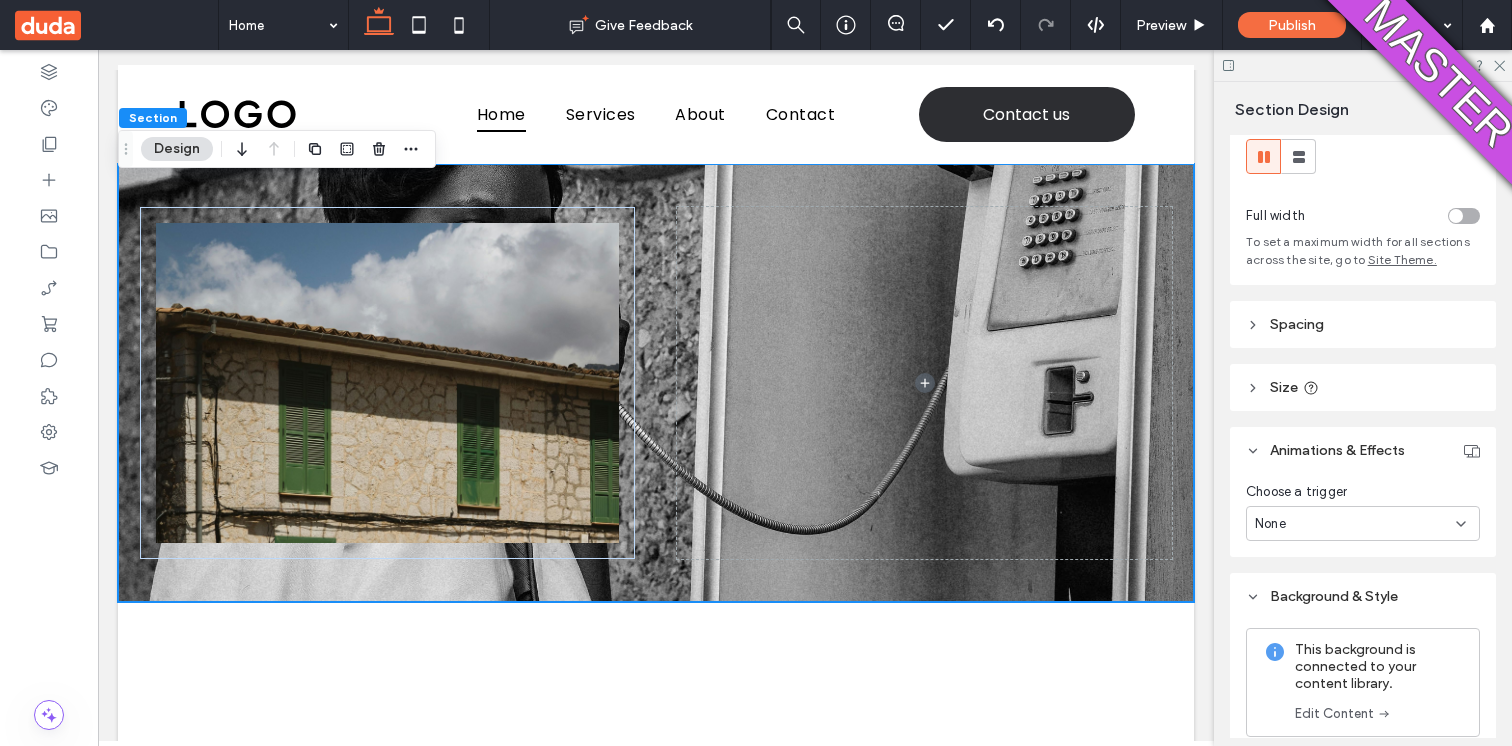 click on "Size" at bounding box center [1363, 387] 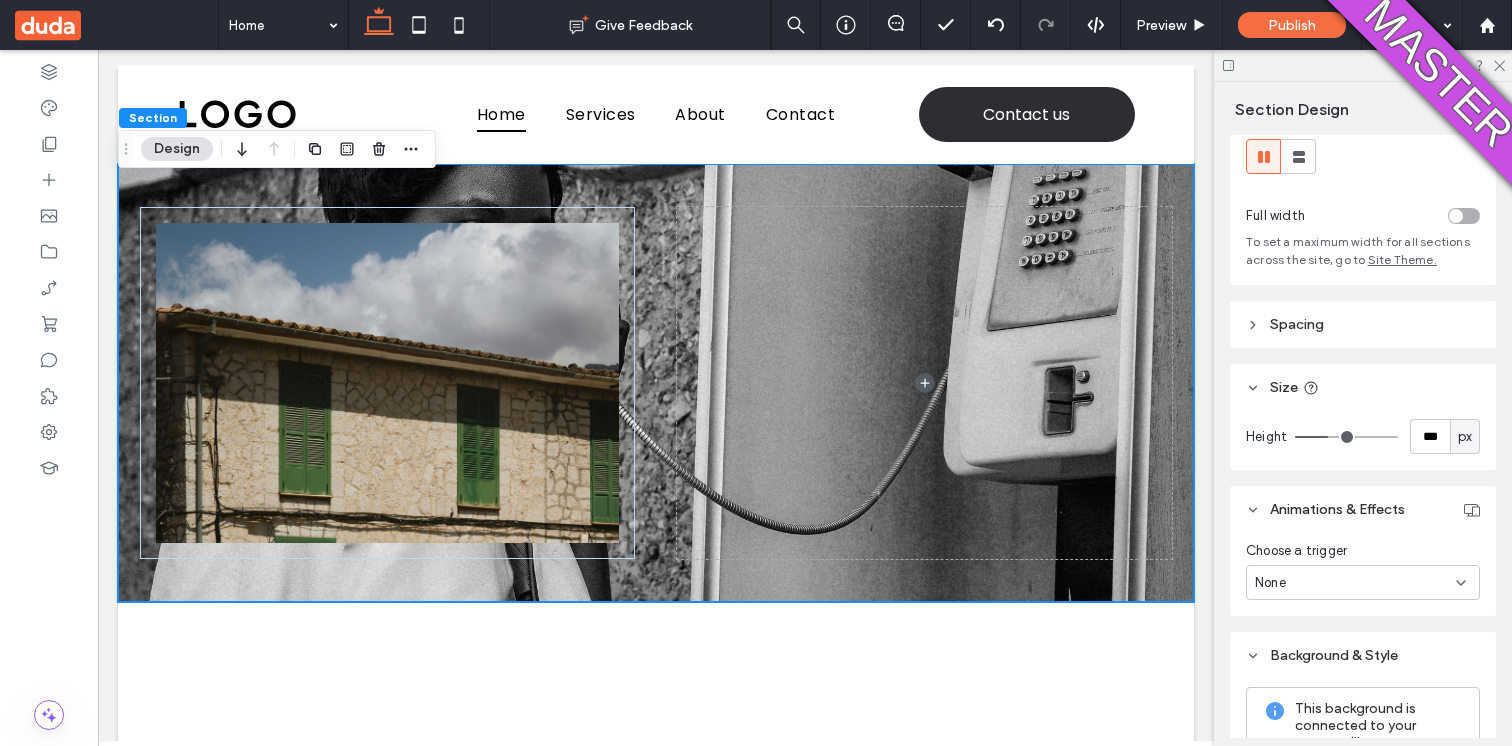 click on "Spacing" at bounding box center [1297, 324] 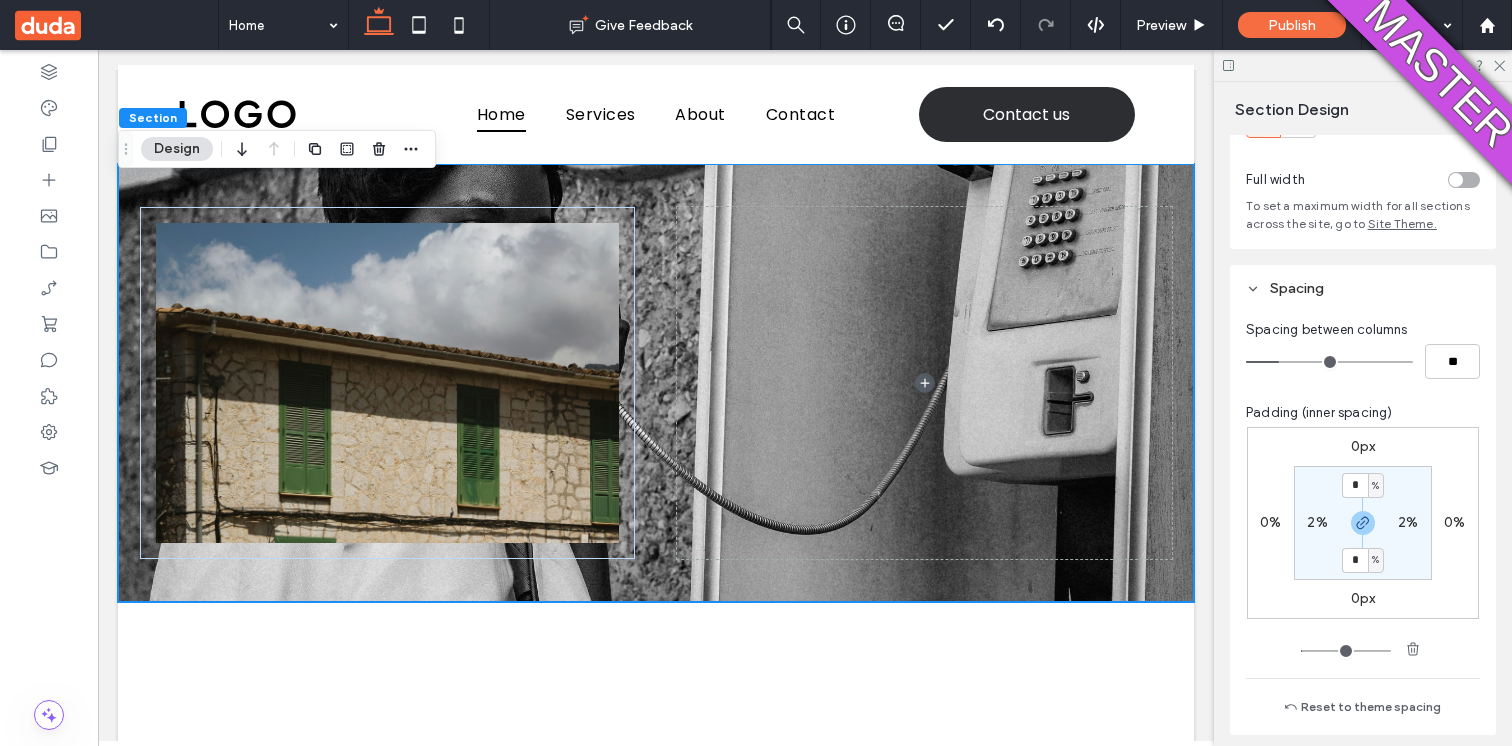 scroll, scrollTop: 0, scrollLeft: 0, axis: both 